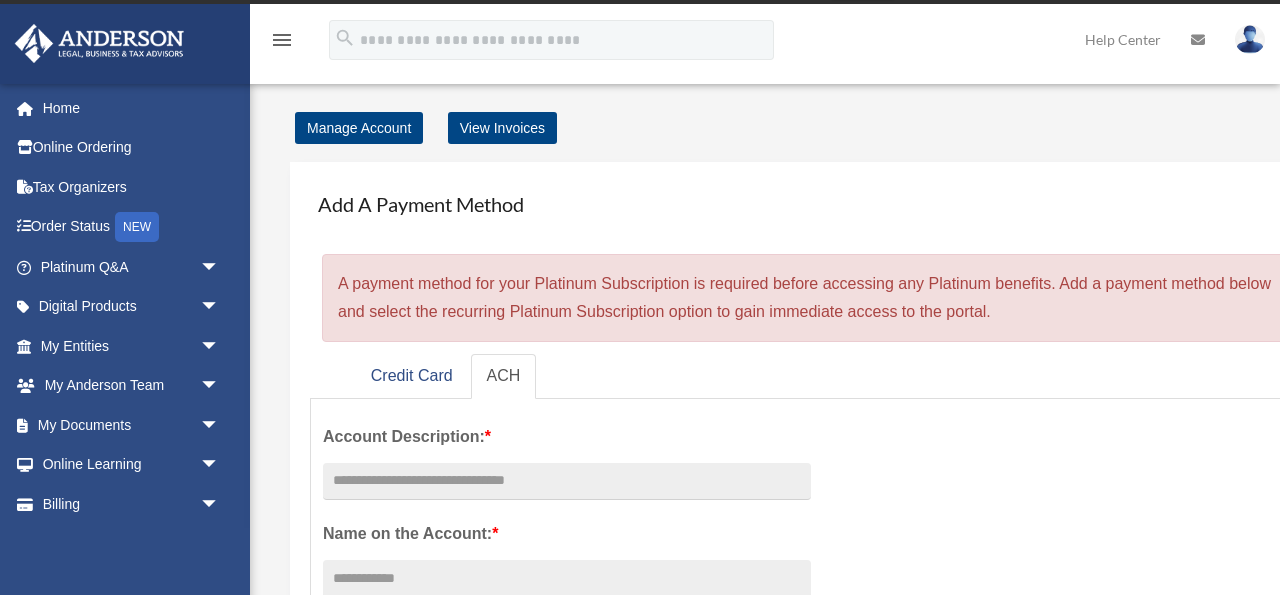 scroll, scrollTop: 0, scrollLeft: 0, axis: both 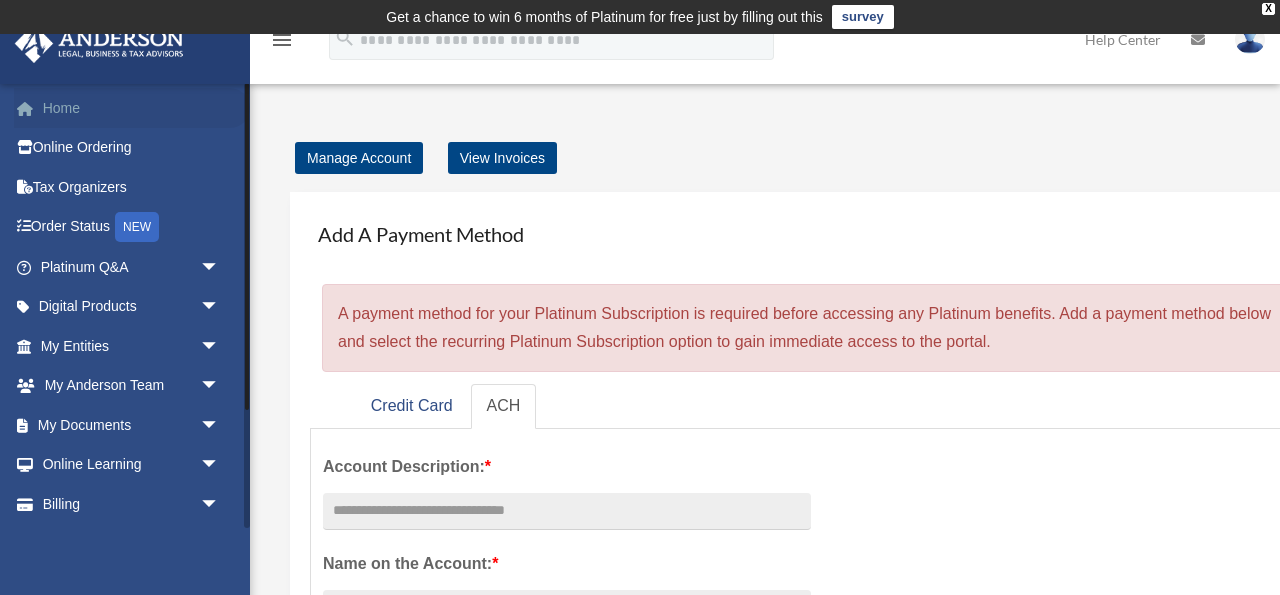 click on "Home" at bounding box center [132, 108] 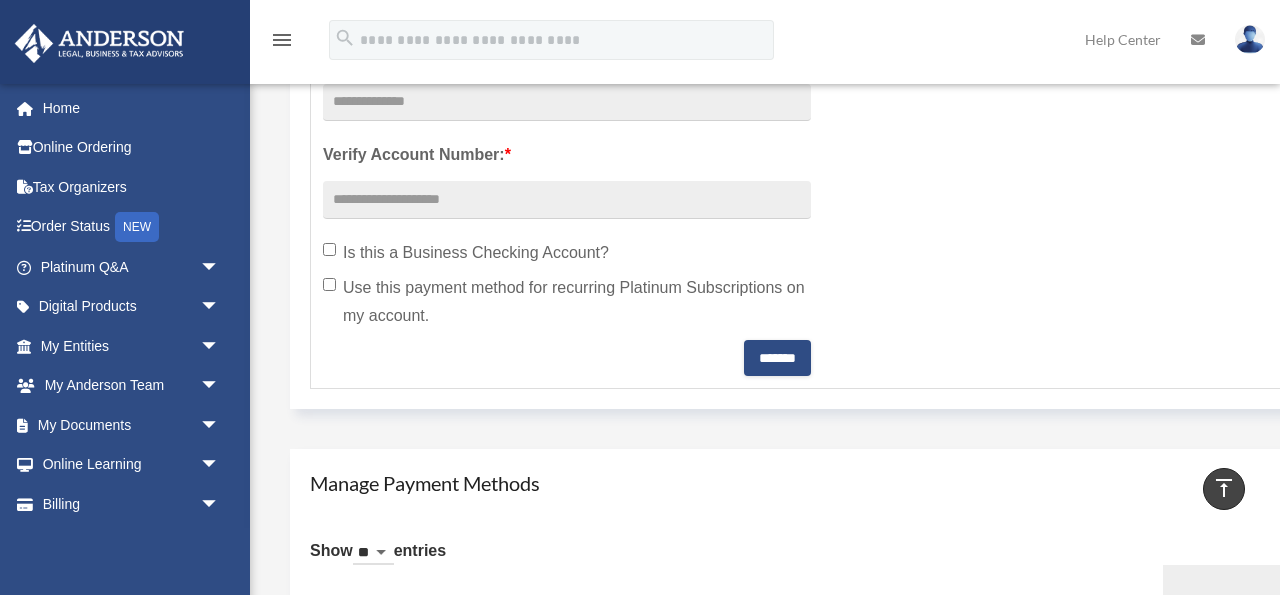 scroll, scrollTop: 801, scrollLeft: 0, axis: vertical 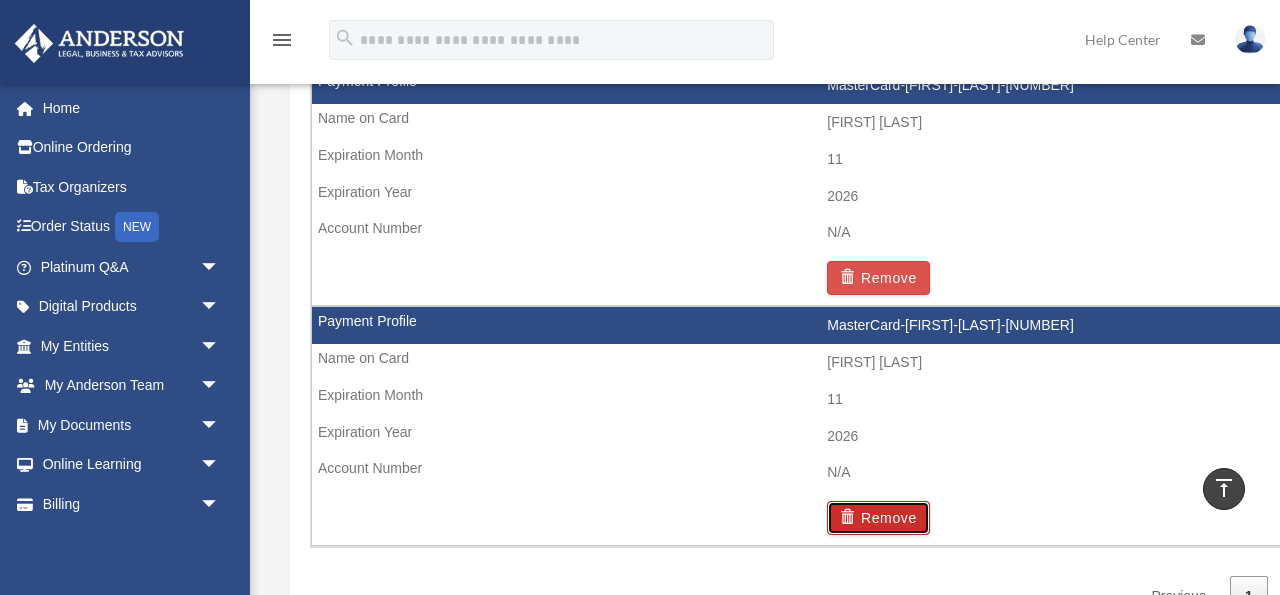 click at bounding box center [850, 517] 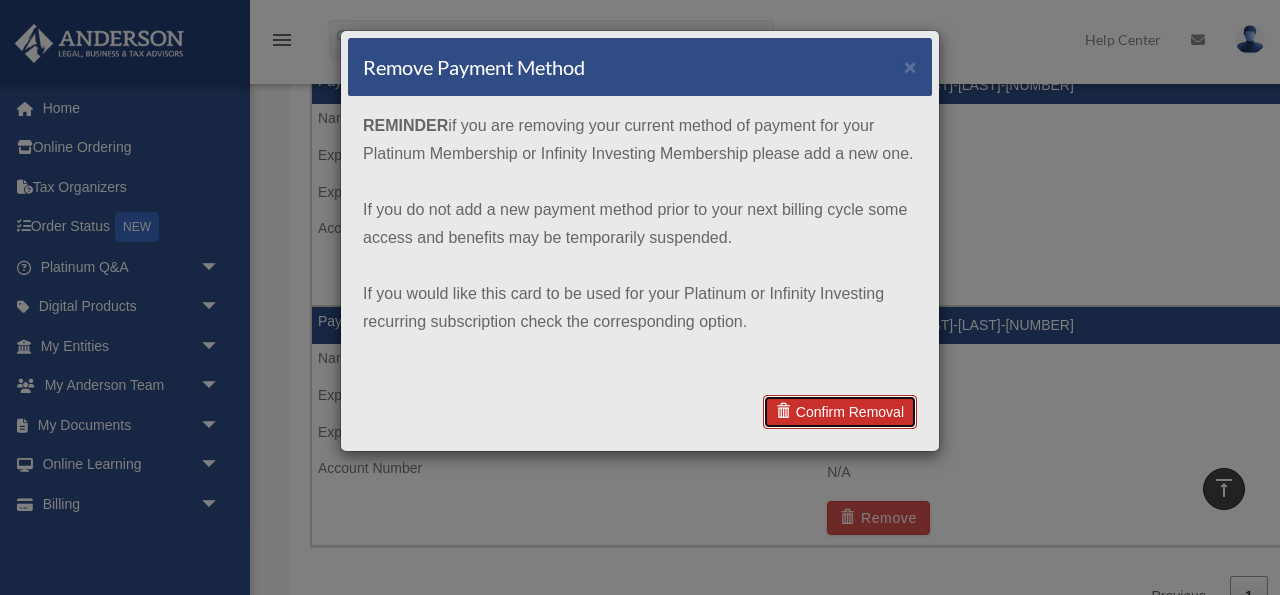 click on "Confirm Removal" at bounding box center [840, 412] 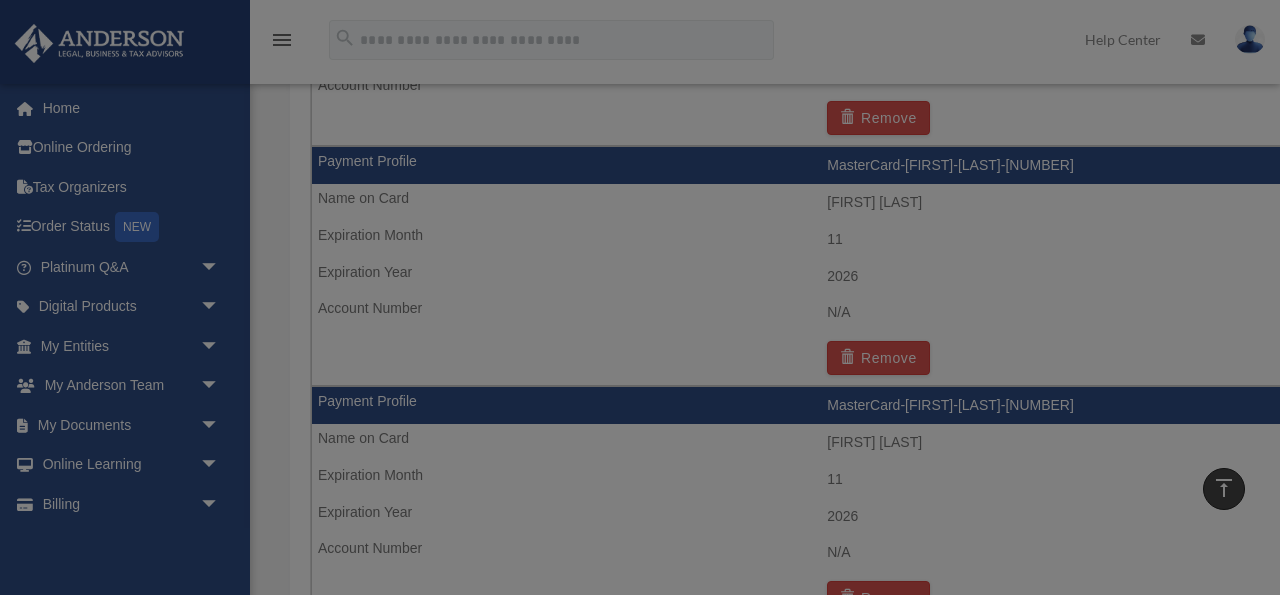 scroll, scrollTop: 1659, scrollLeft: 0, axis: vertical 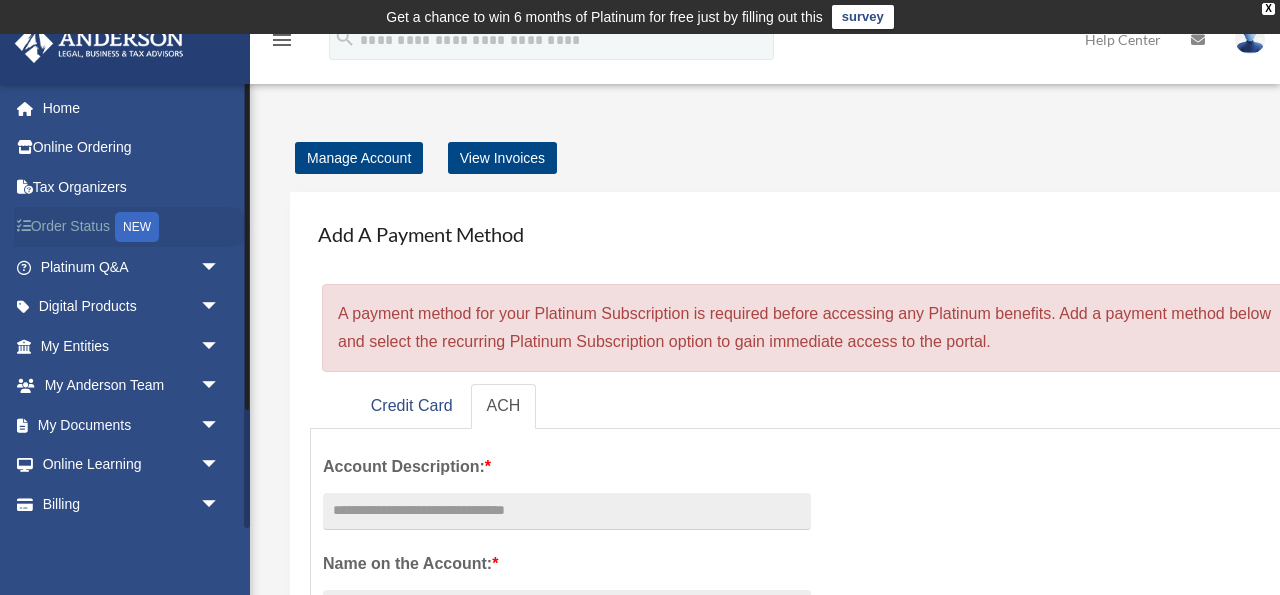 click on "Order Status  NEW" at bounding box center (132, 227) 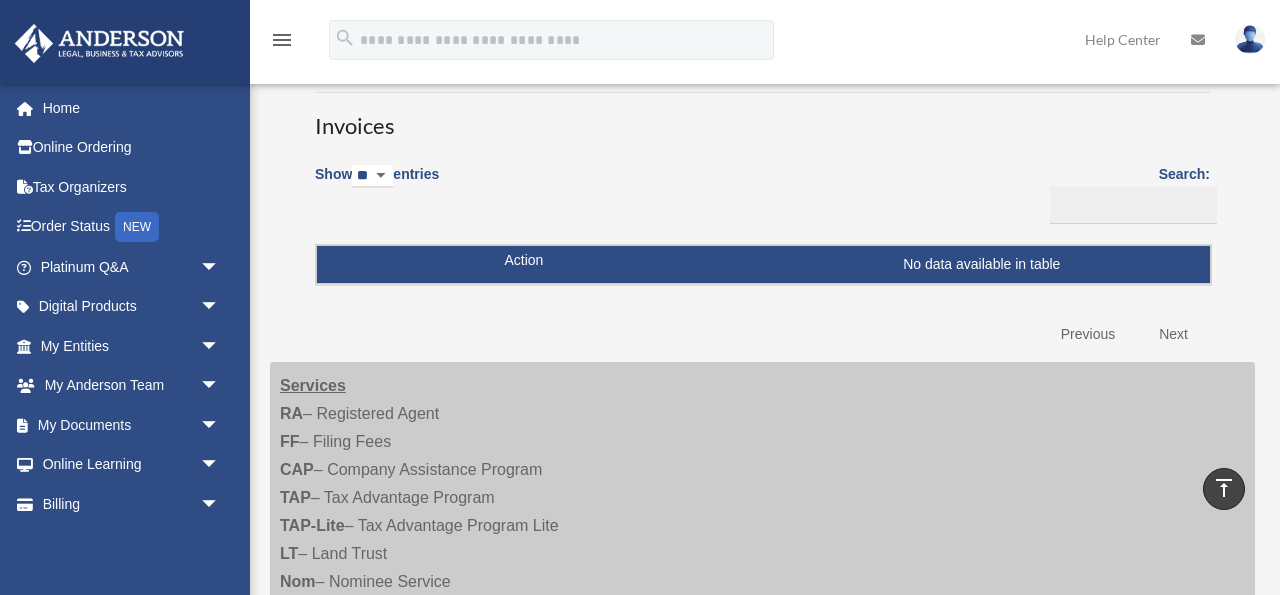 scroll, scrollTop: 0, scrollLeft: 0, axis: both 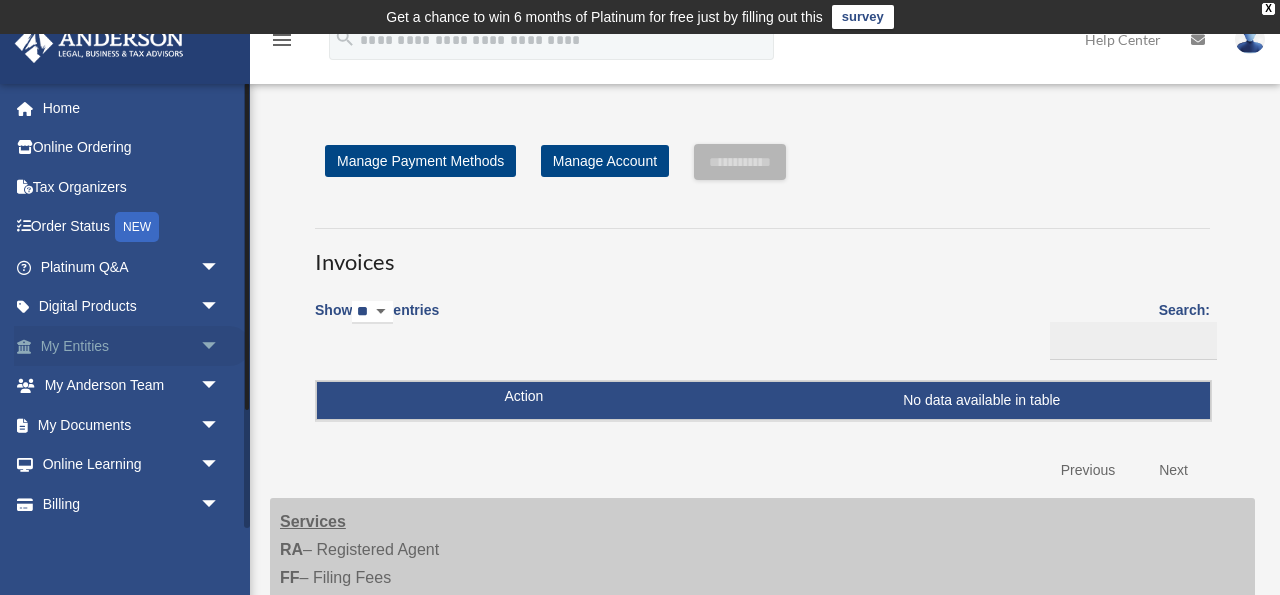 click on "My Entities arrow_drop_down" at bounding box center [132, 346] 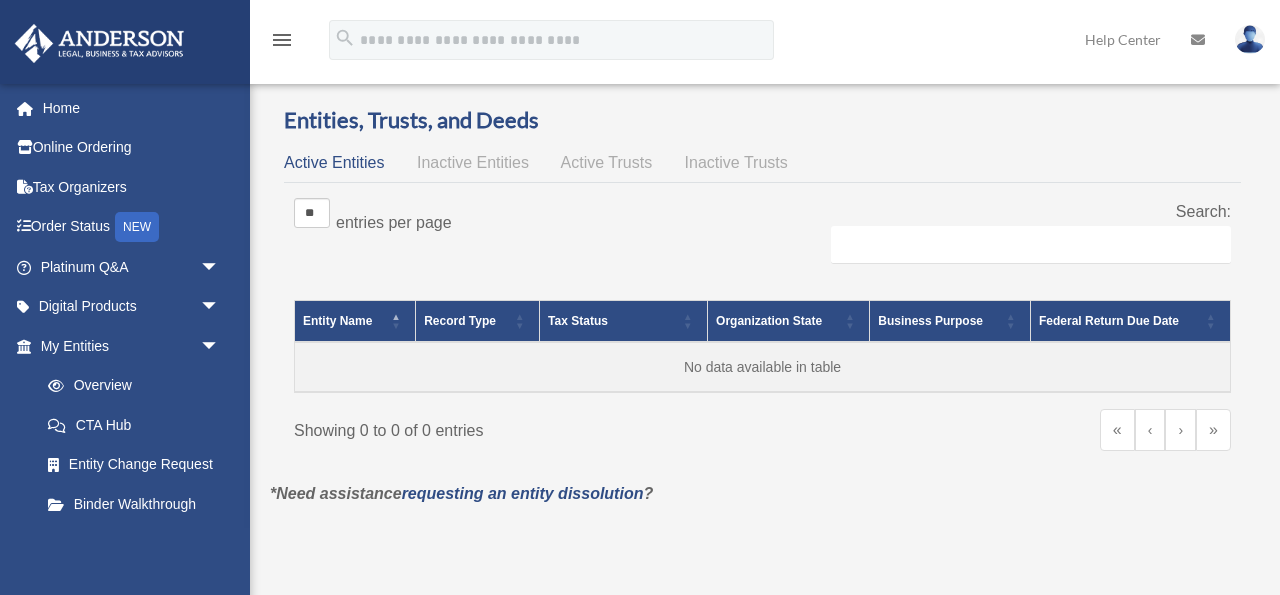 scroll, scrollTop: 0, scrollLeft: 0, axis: both 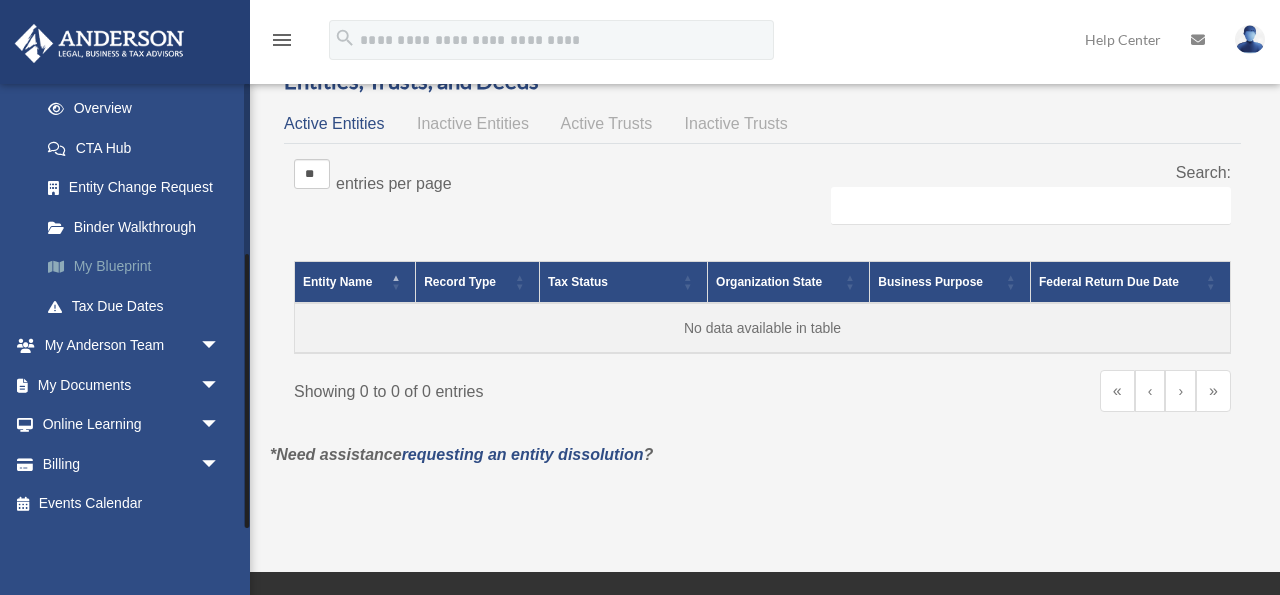 click on "My Blueprint" at bounding box center (139, 267) 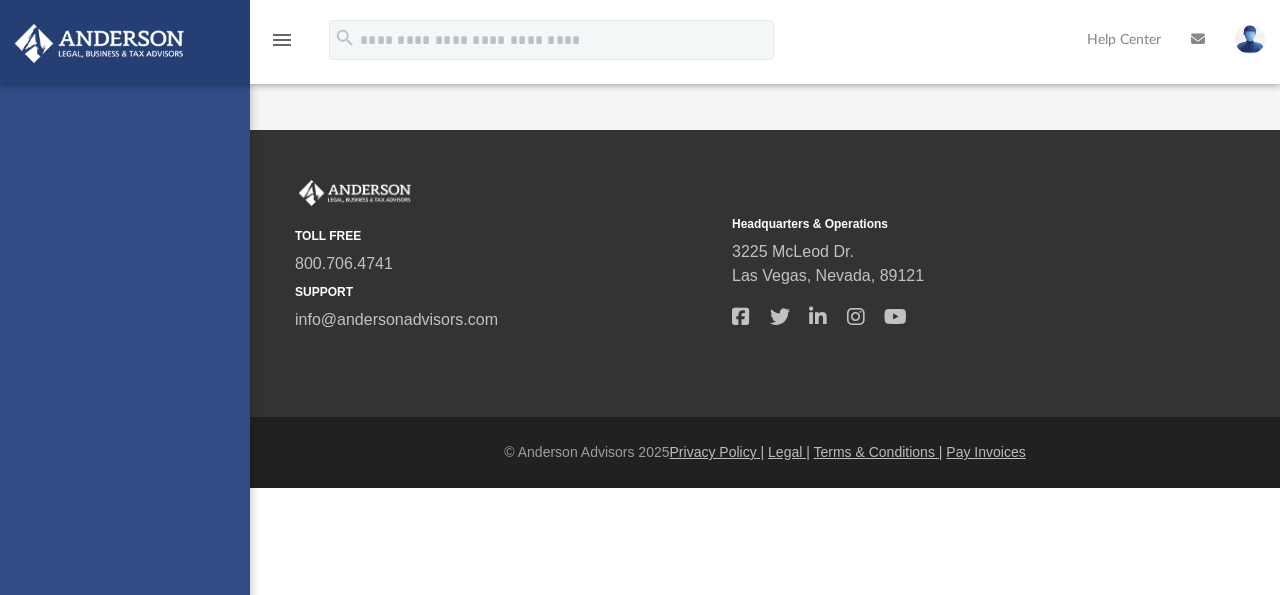 scroll, scrollTop: 0, scrollLeft: 0, axis: both 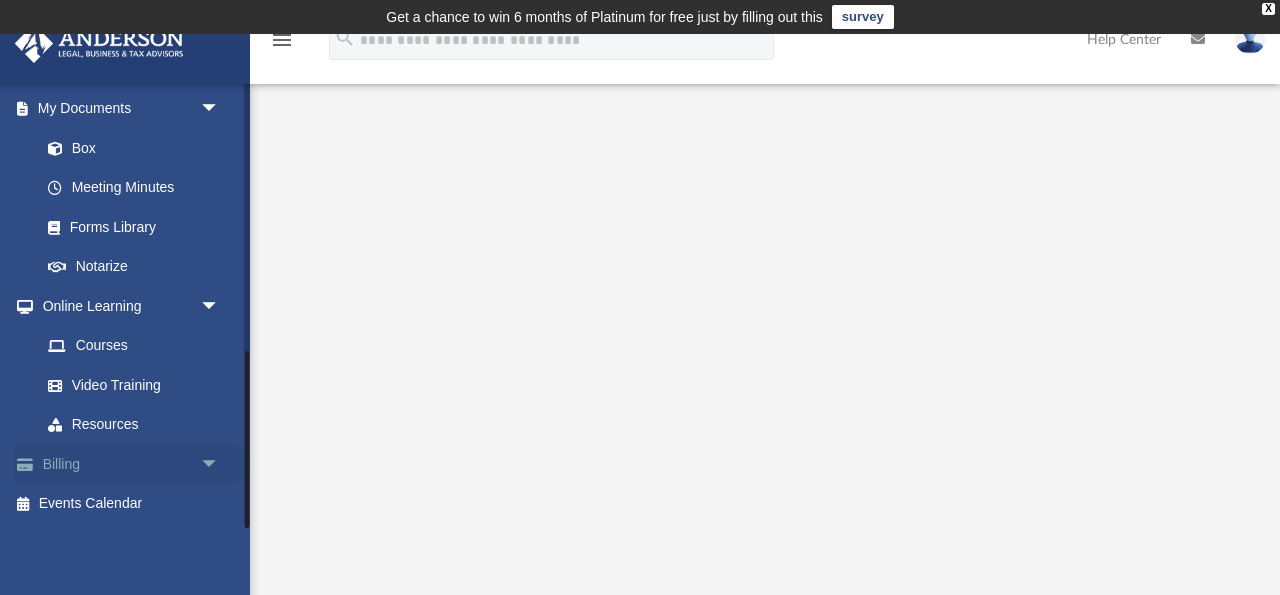 click on "Billing arrow_drop_down" at bounding box center (132, 464) 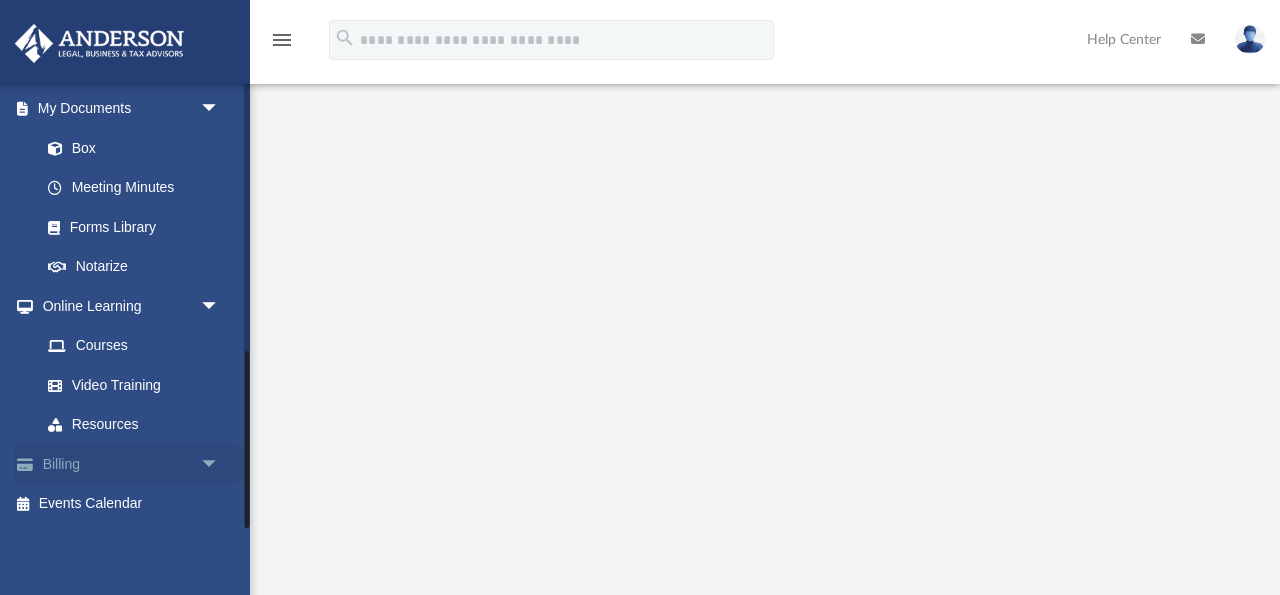 scroll, scrollTop: 268, scrollLeft: 0, axis: vertical 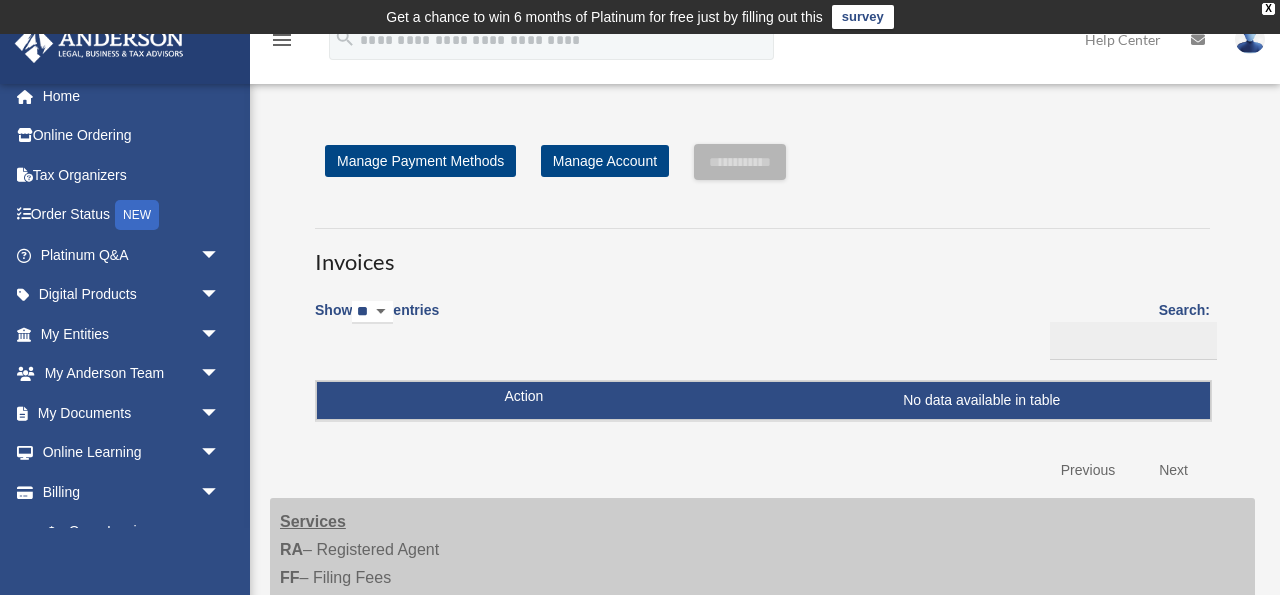 click on "survey" at bounding box center [863, 17] 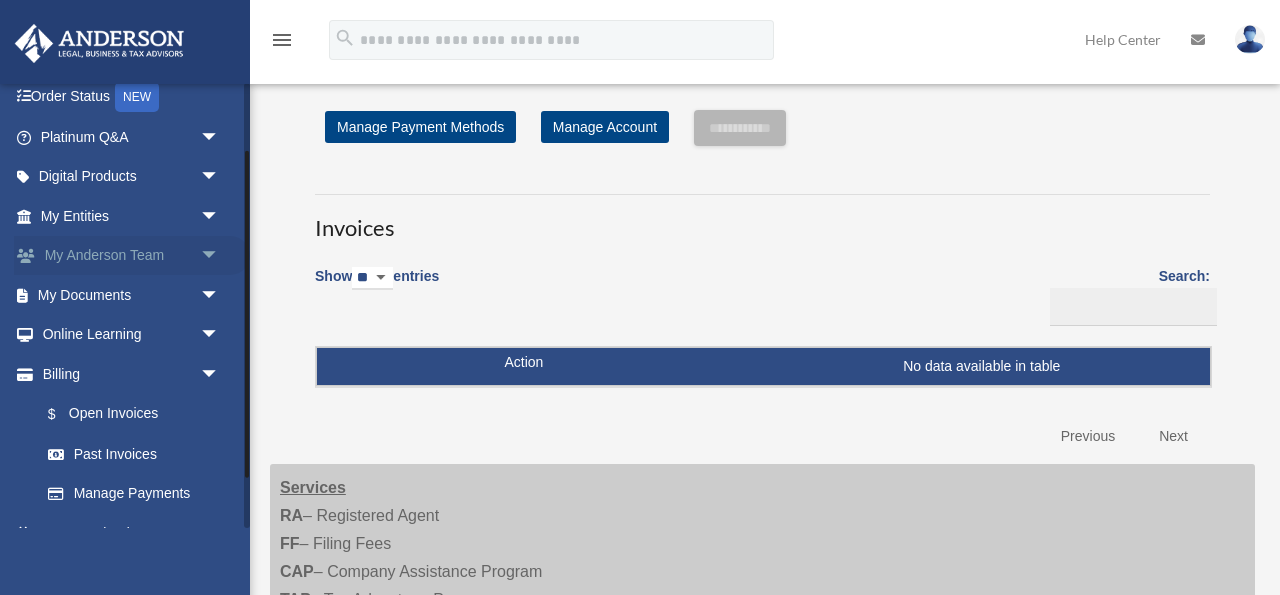 scroll, scrollTop: 159, scrollLeft: 0, axis: vertical 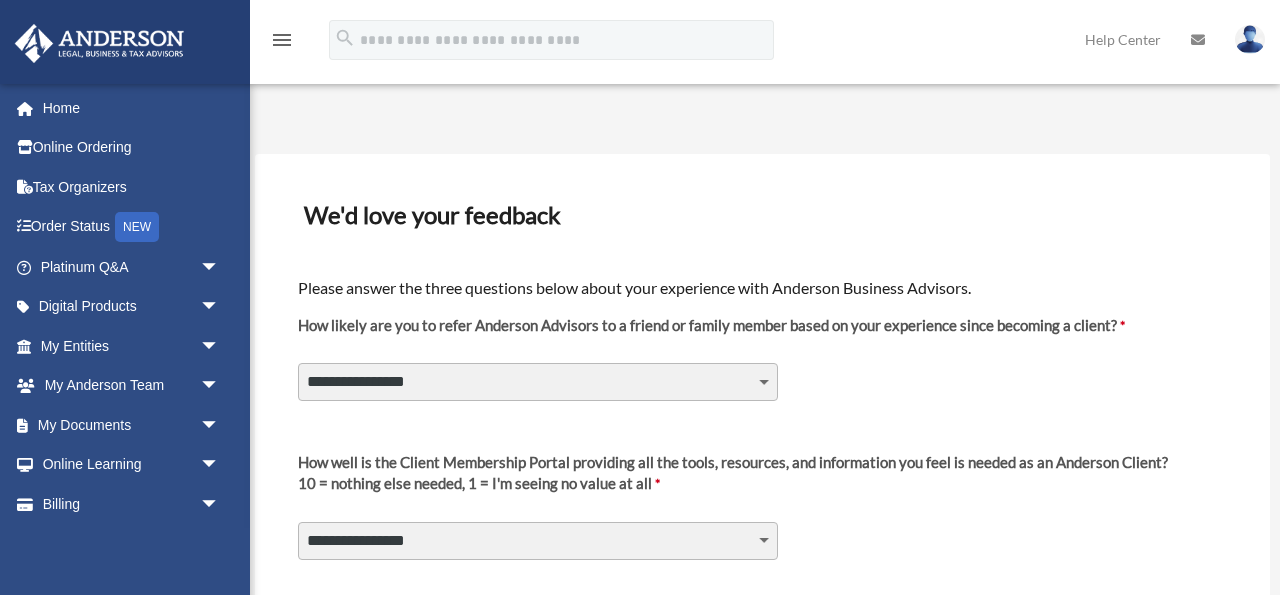 click on "**********" at bounding box center (538, 382) 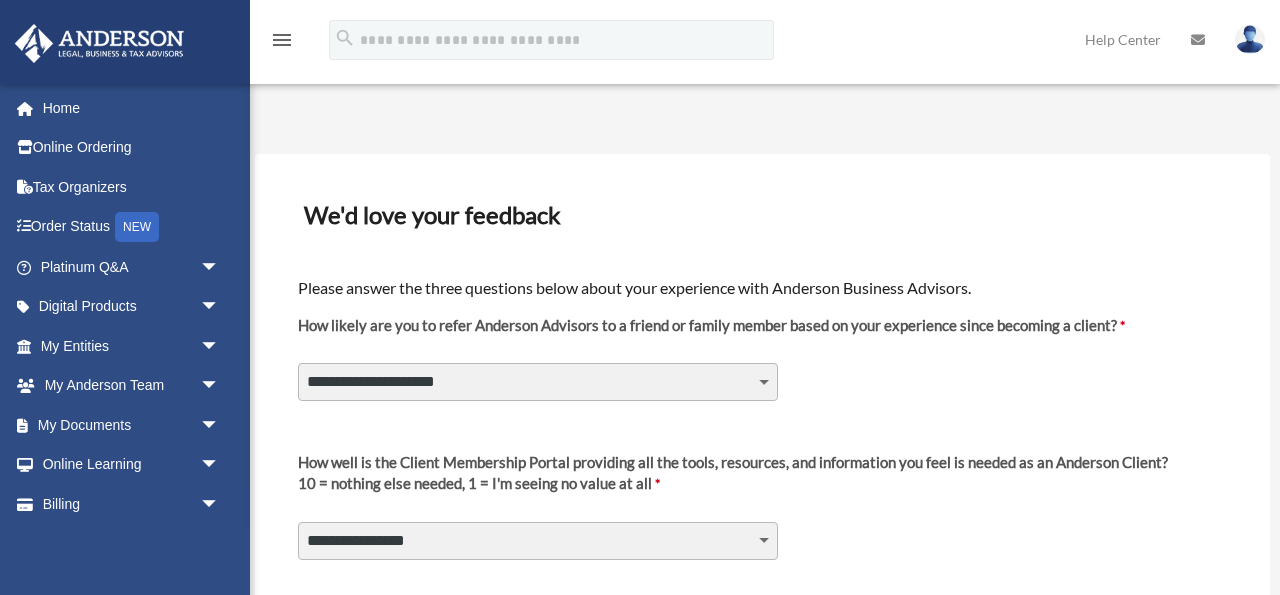 click on "**********" at bounding box center (538, 382) 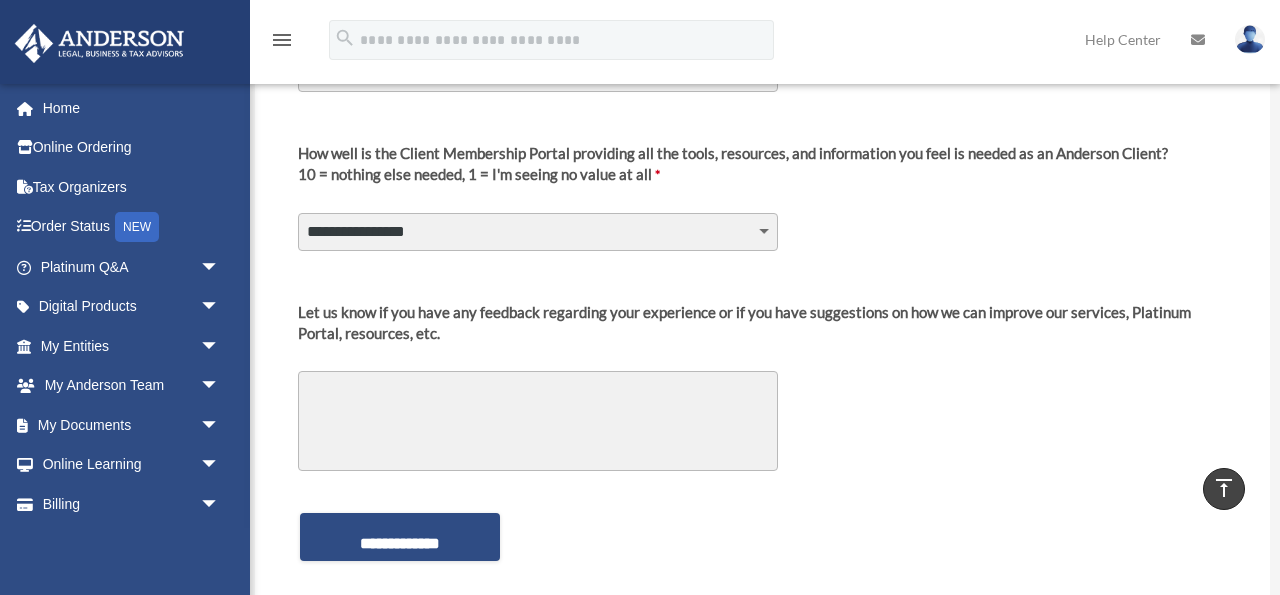 scroll, scrollTop: 305, scrollLeft: 0, axis: vertical 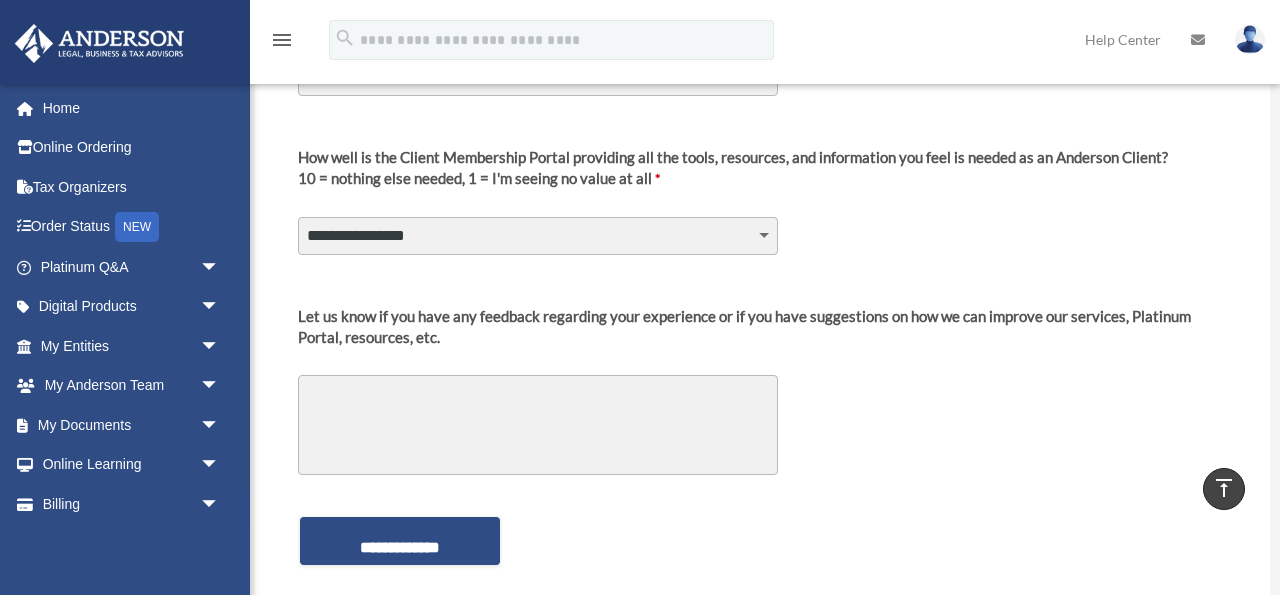click on "**********" at bounding box center (538, 236) 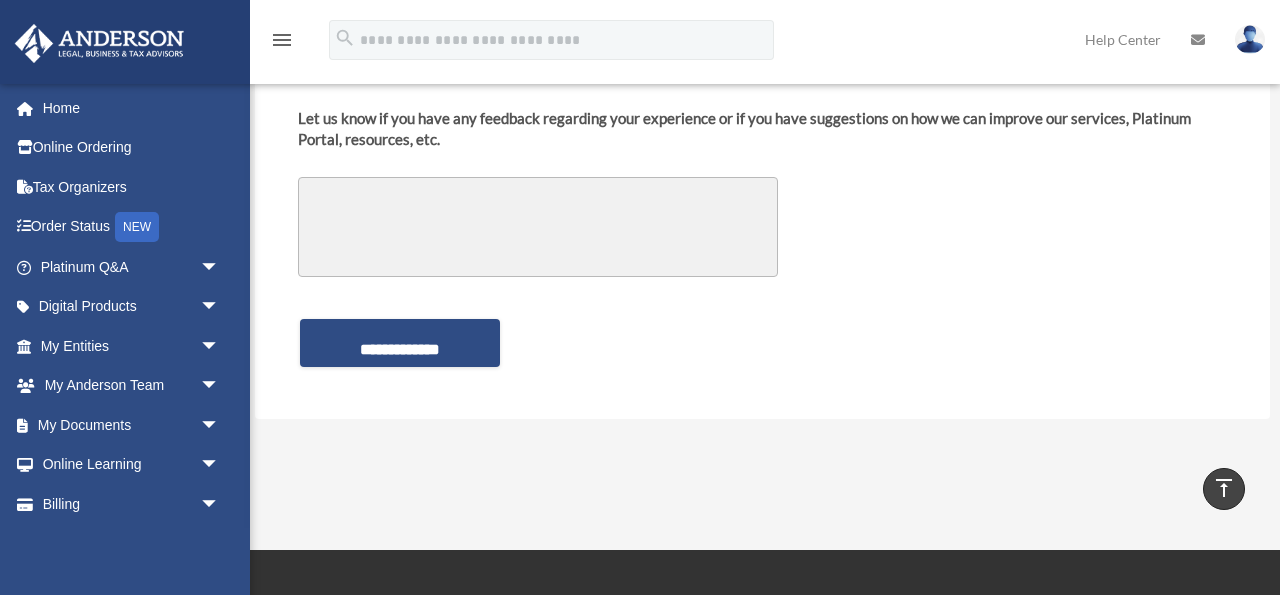 scroll, scrollTop: 510, scrollLeft: 0, axis: vertical 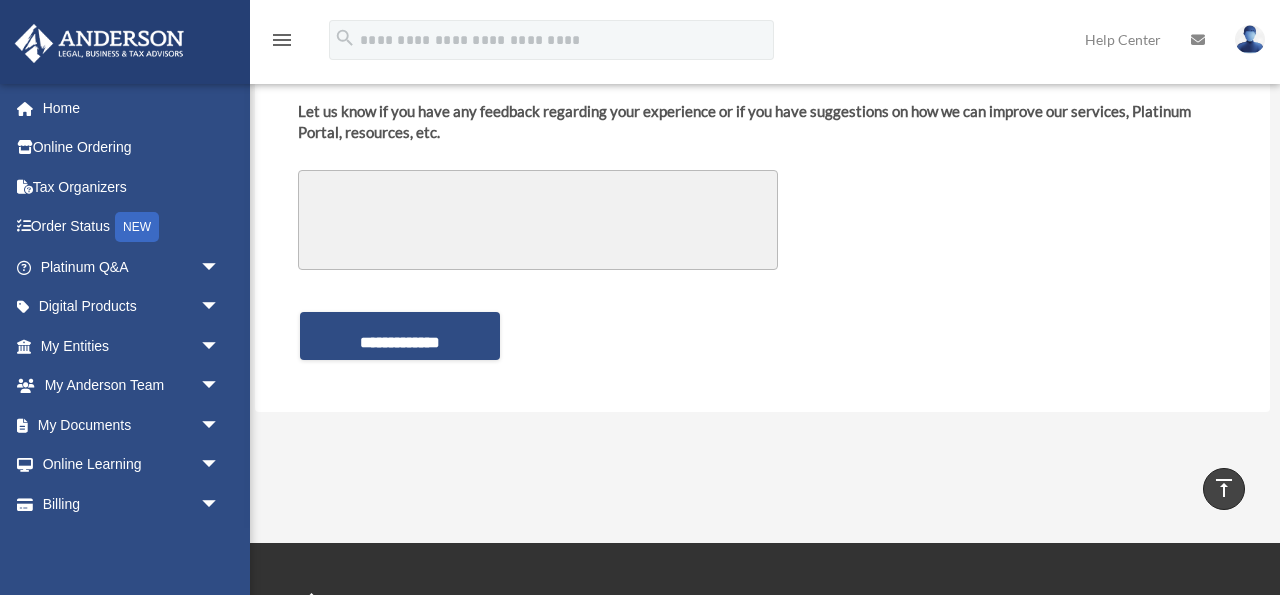 click on "Let us know if you have any feedback regarding your experience or if you have suggestions on how we can improve our services, Platinum Portal, resources, etc." at bounding box center (538, 220) 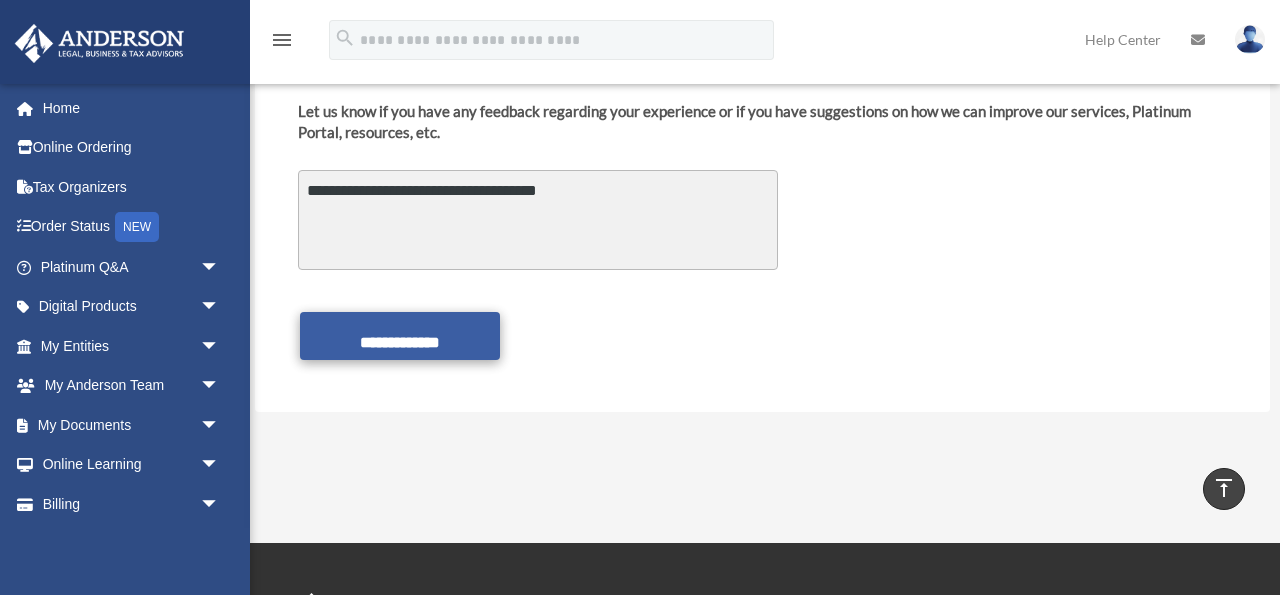 type on "**********" 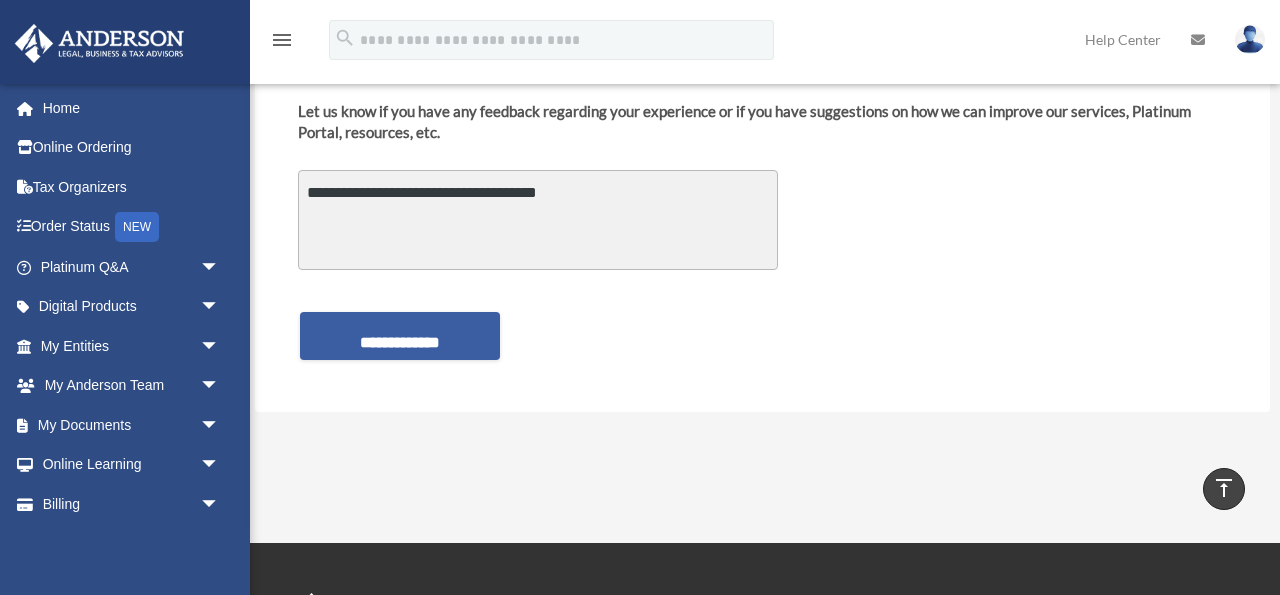 click on "**********" at bounding box center [400, 336] 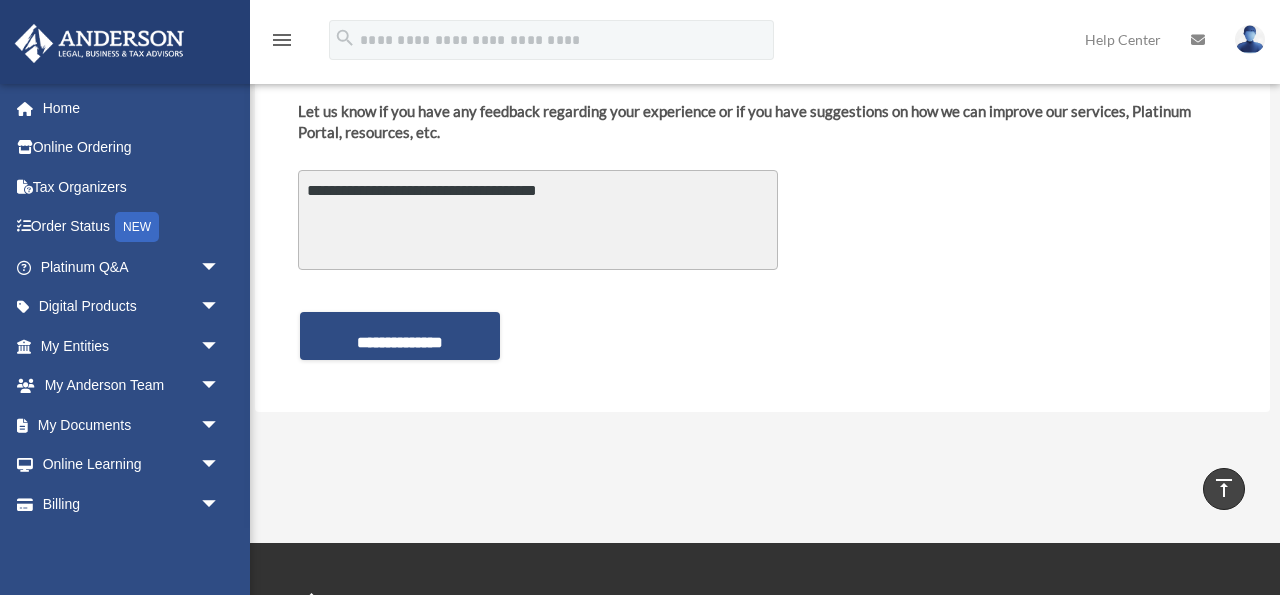 click on "**********" at bounding box center [538, 220] 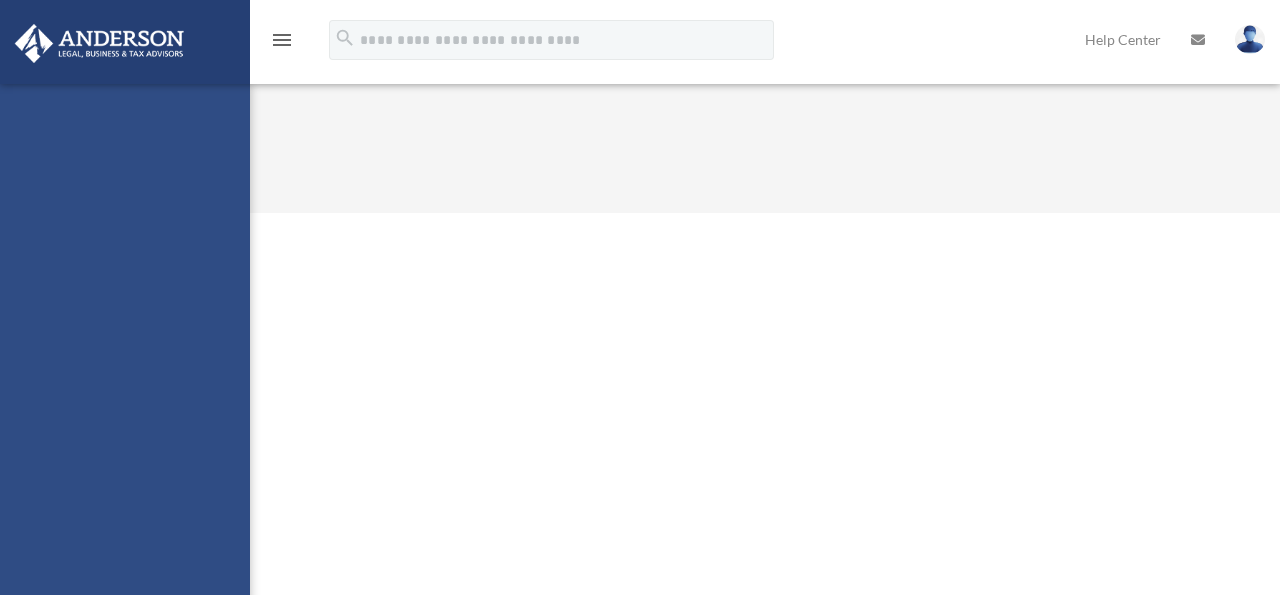 scroll, scrollTop: 0, scrollLeft: 0, axis: both 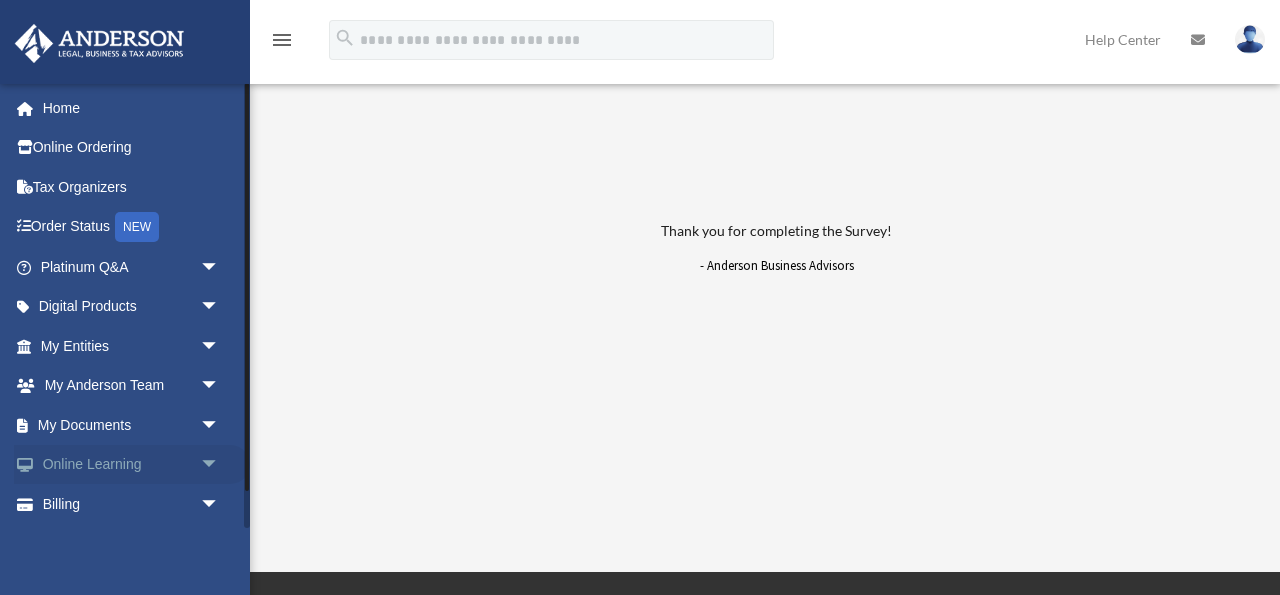 click on "Online Learning arrow_drop_down" at bounding box center (132, 465) 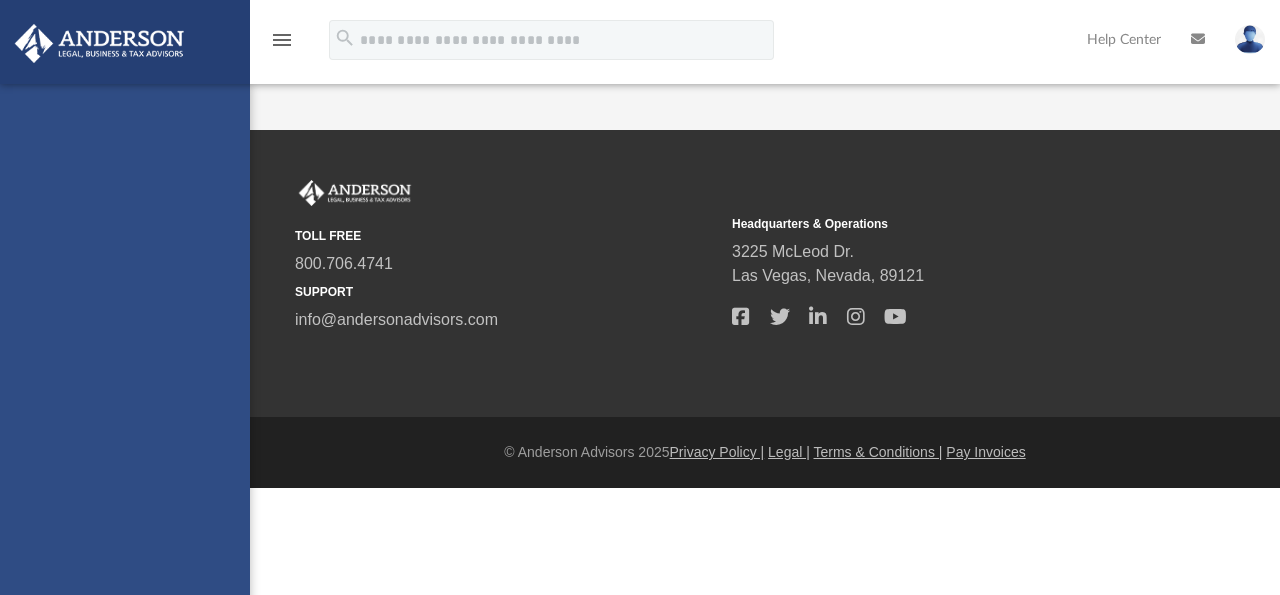scroll, scrollTop: 0, scrollLeft: 0, axis: both 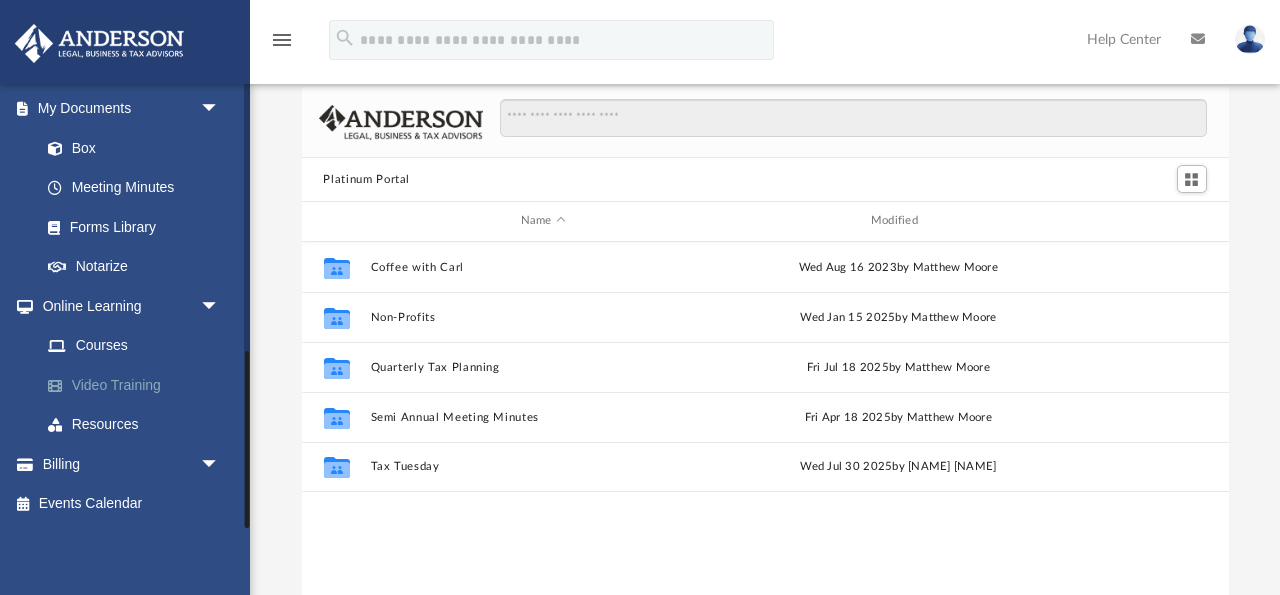 click on "Video Training" at bounding box center (139, 385) 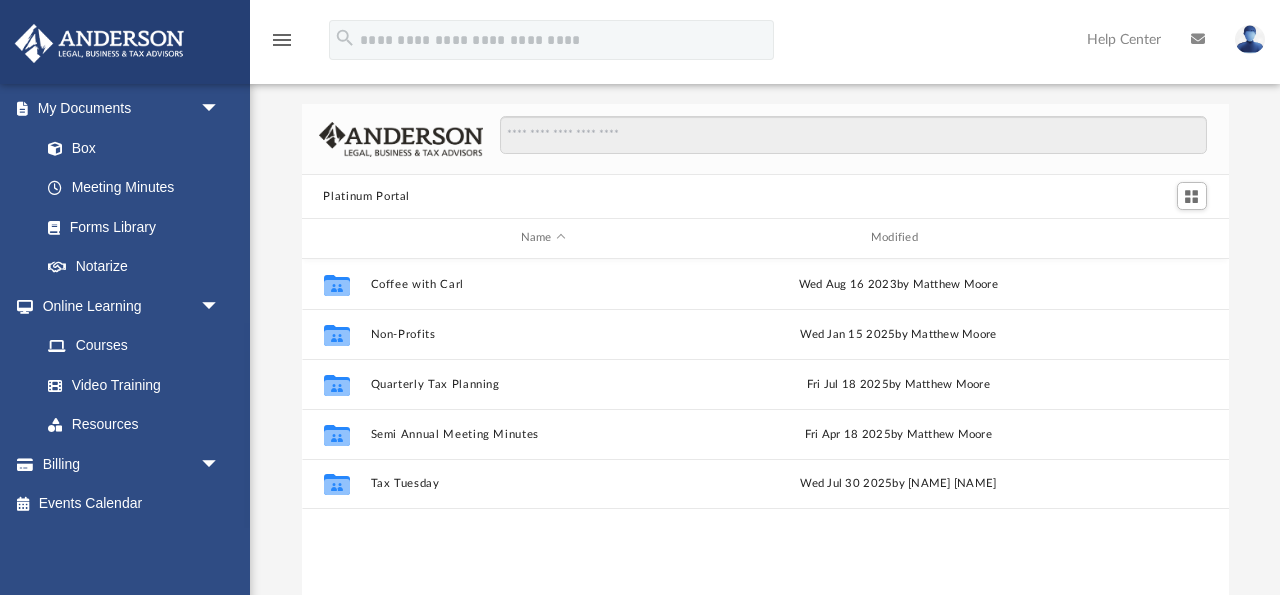 scroll, scrollTop: 5, scrollLeft: 0, axis: vertical 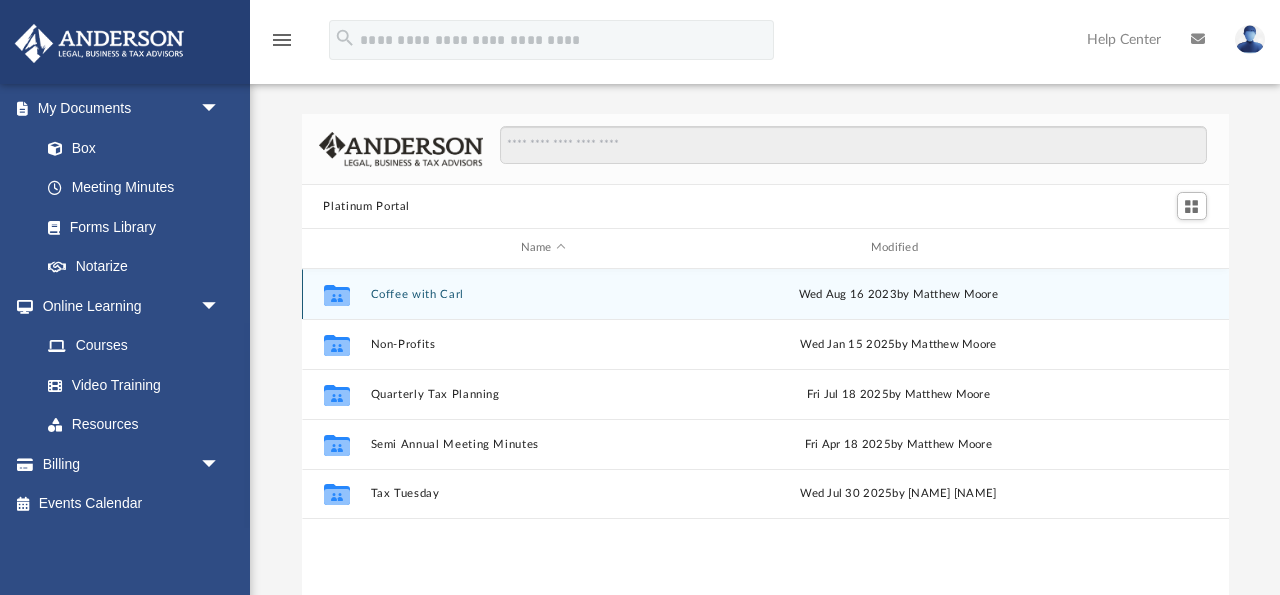 click on "Coffee with Carl" at bounding box center (543, 294) 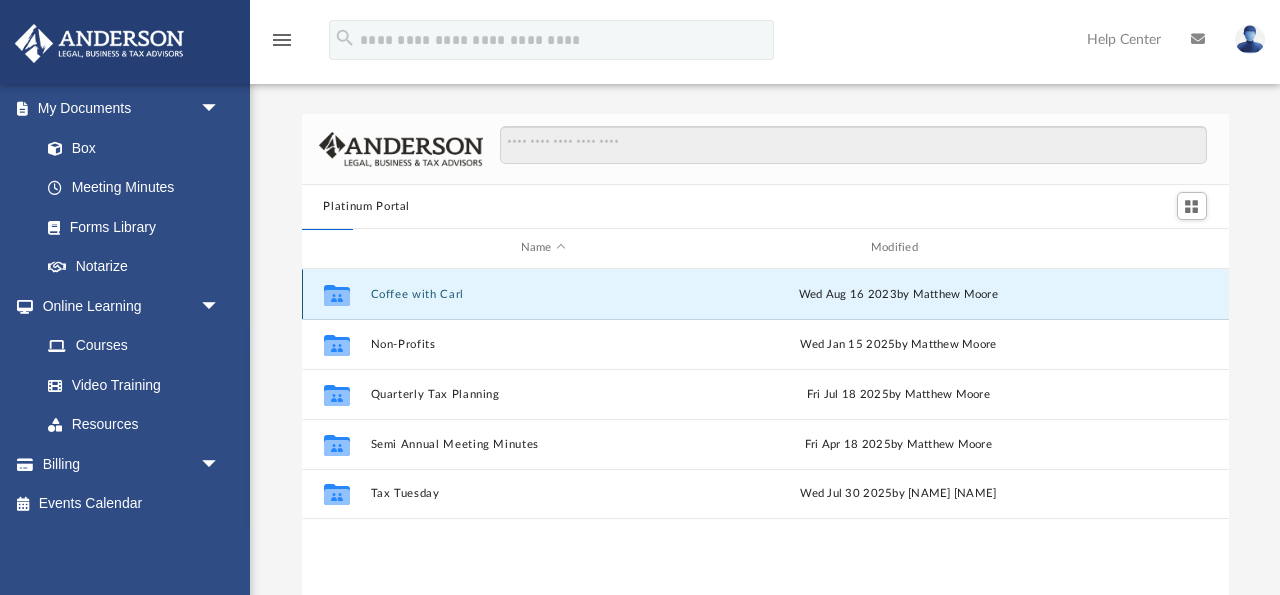 click on "Collaborated Folder Coffee with Carl Wed Aug 16 2023  by Matthew Moore" at bounding box center [765, 294] 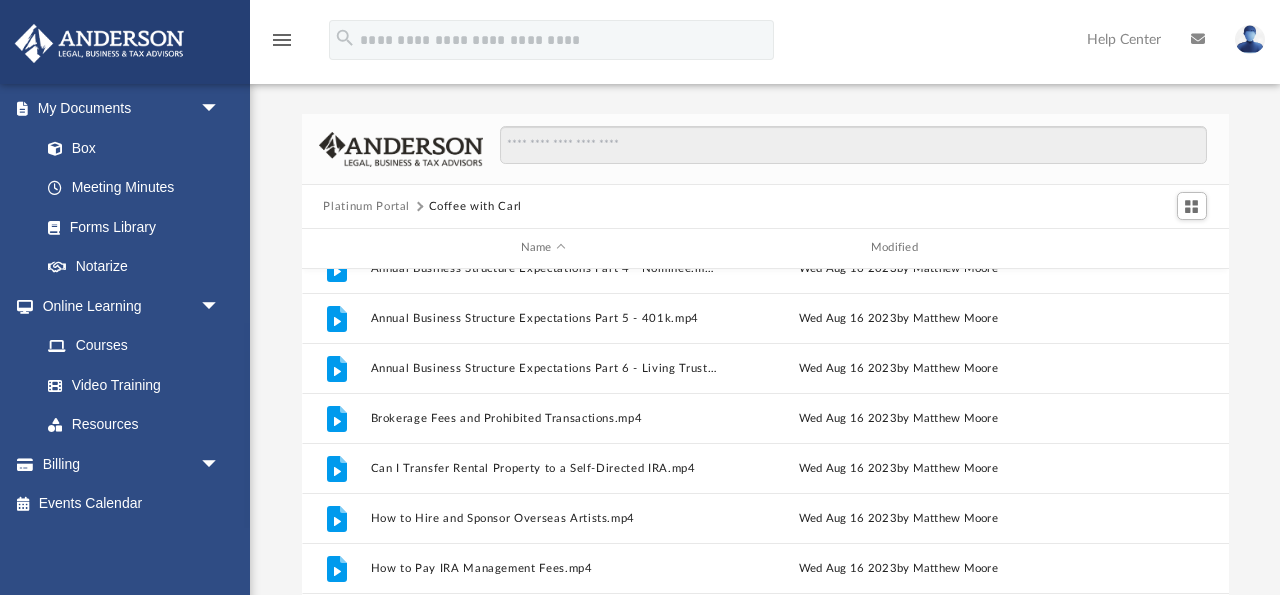 scroll, scrollTop: 208, scrollLeft: 0, axis: vertical 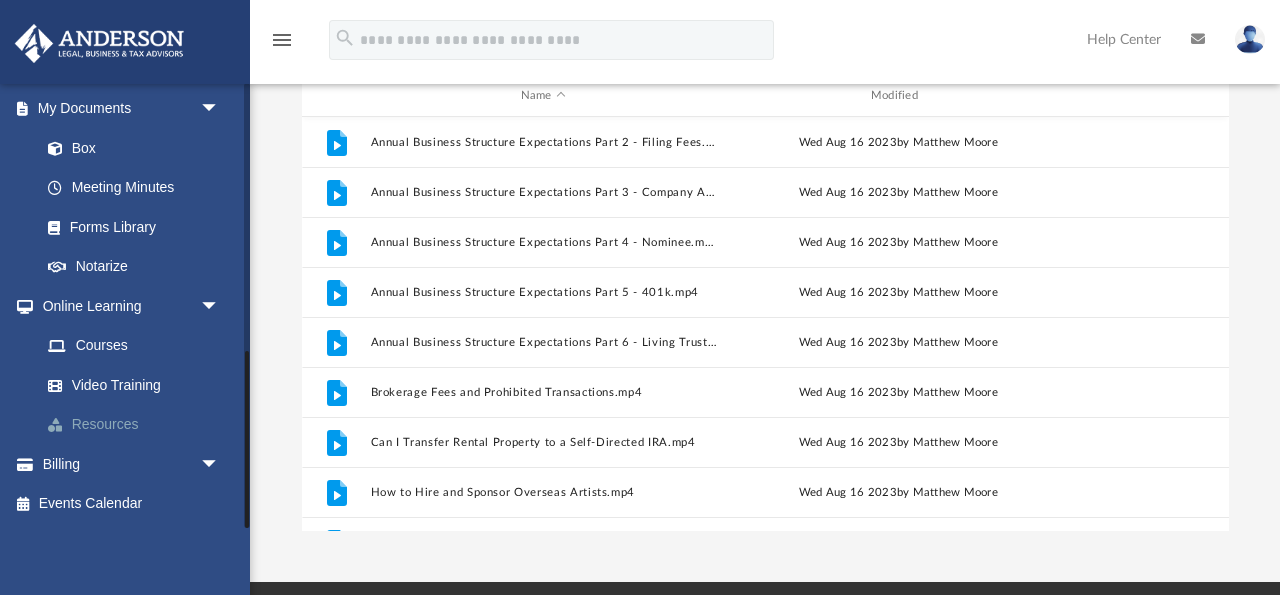 click on "Resources" at bounding box center (139, 425) 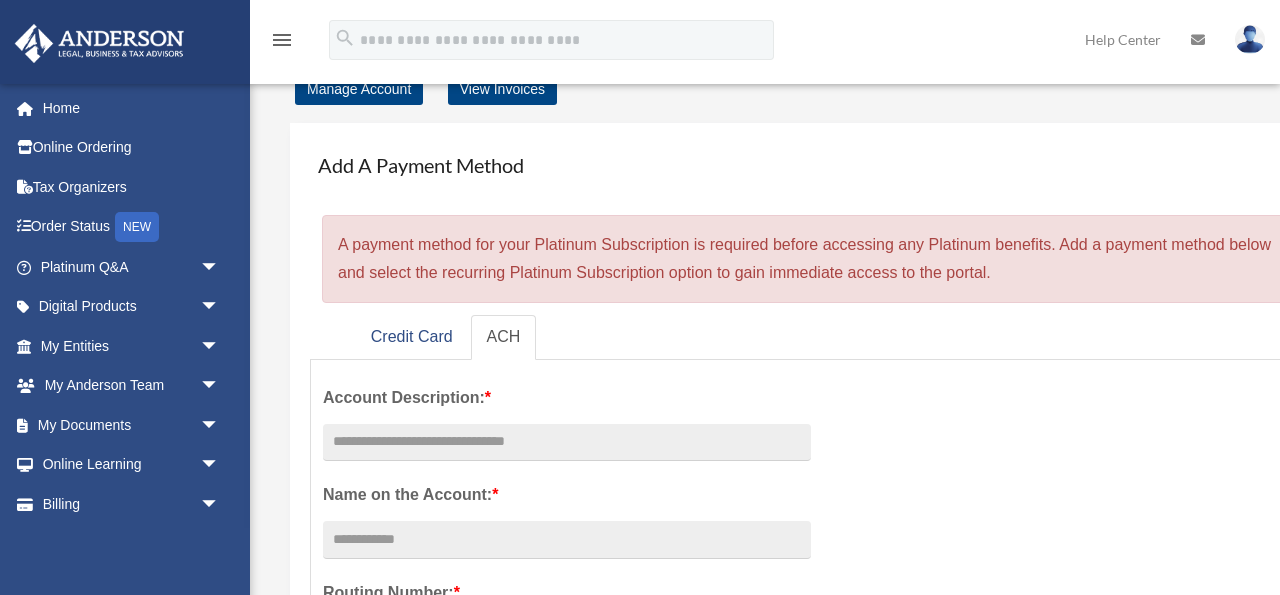 scroll, scrollTop: 0, scrollLeft: 0, axis: both 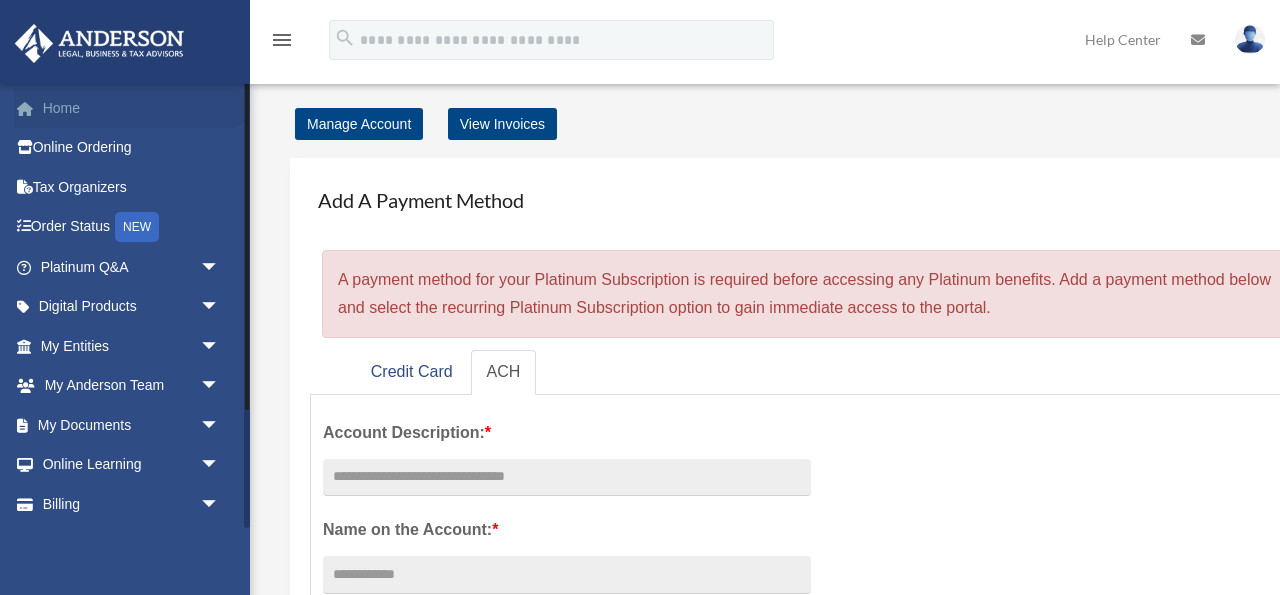 click on "Home" at bounding box center (132, 108) 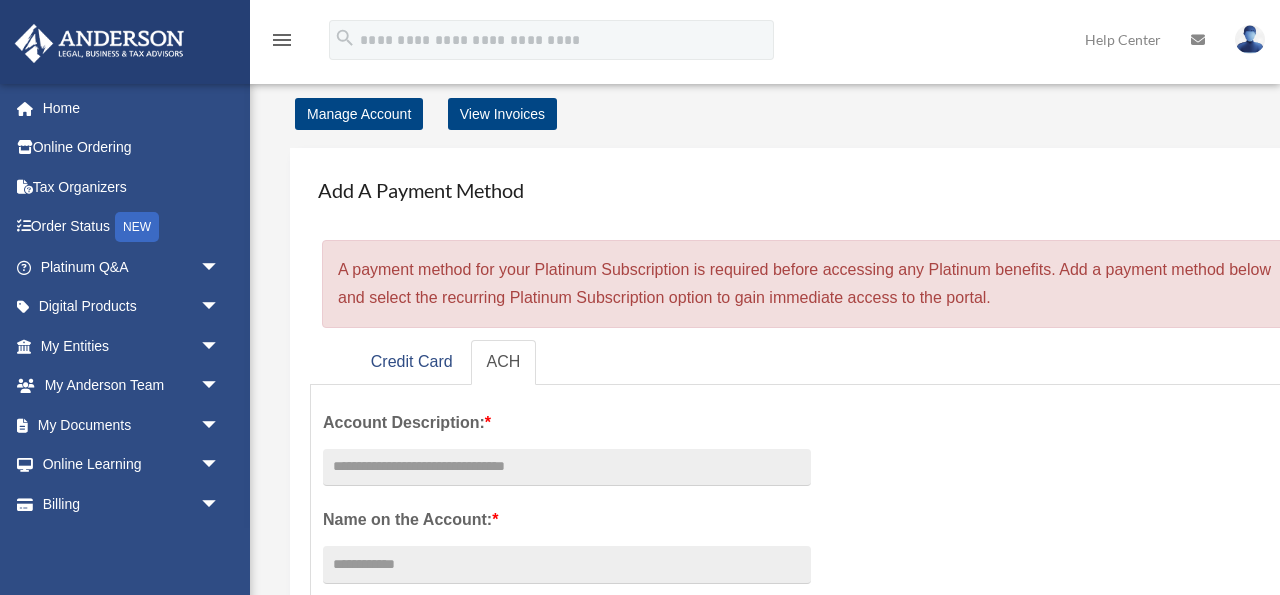 scroll, scrollTop: 0, scrollLeft: 0, axis: both 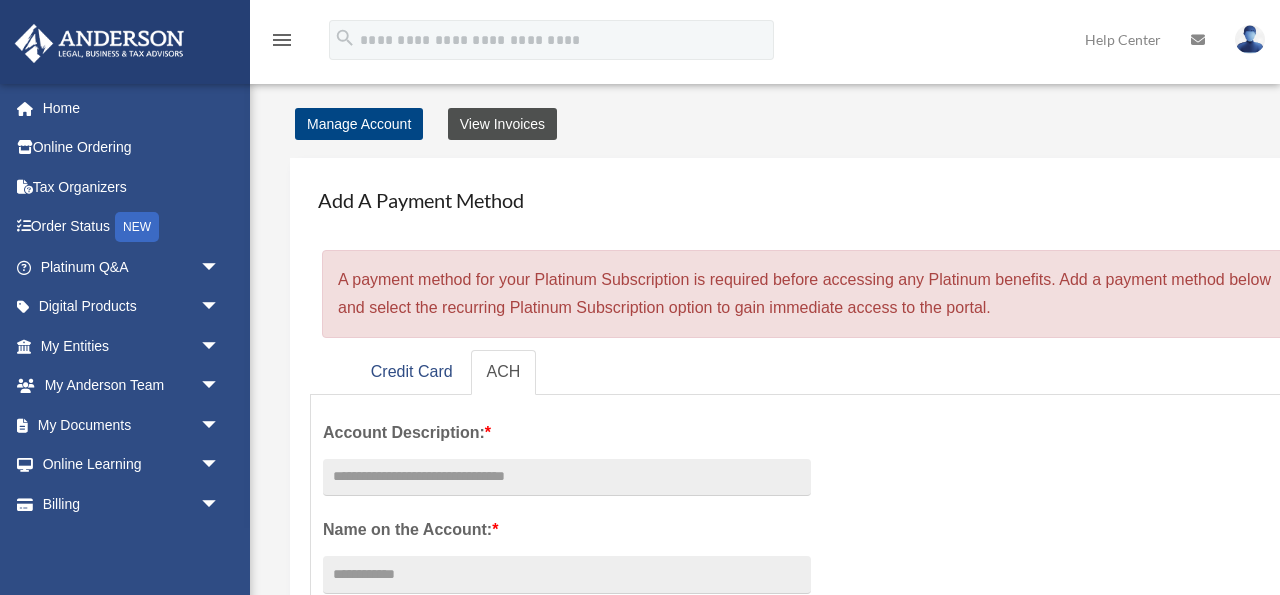 click on "View Invoices" at bounding box center (502, 124) 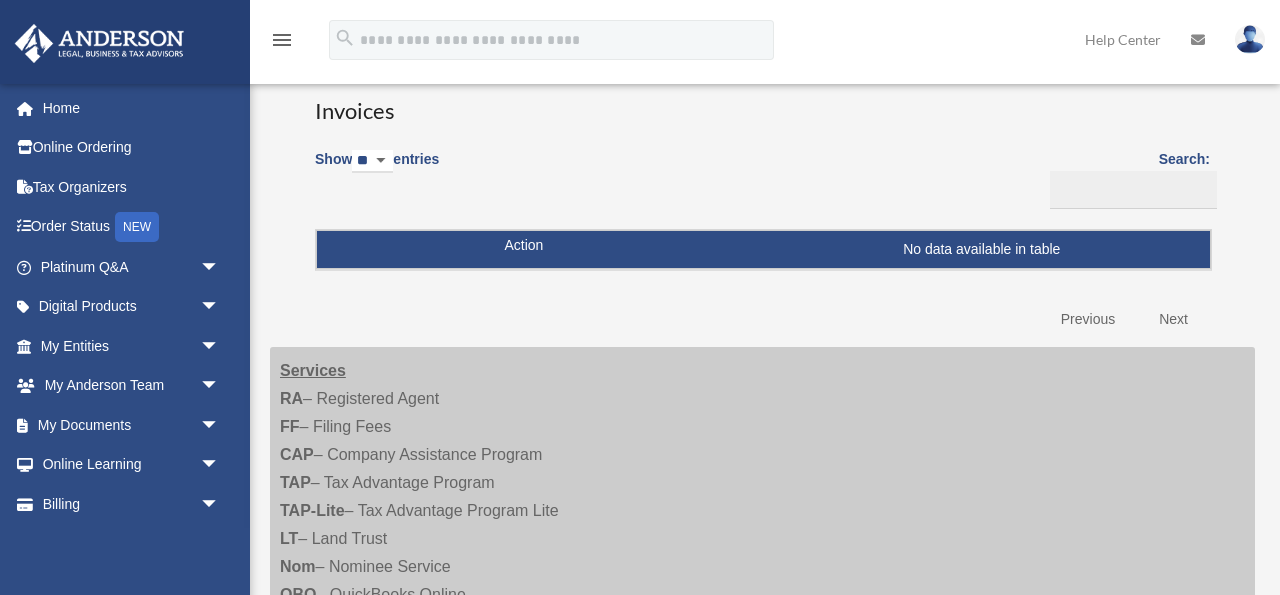 scroll, scrollTop: 0, scrollLeft: 0, axis: both 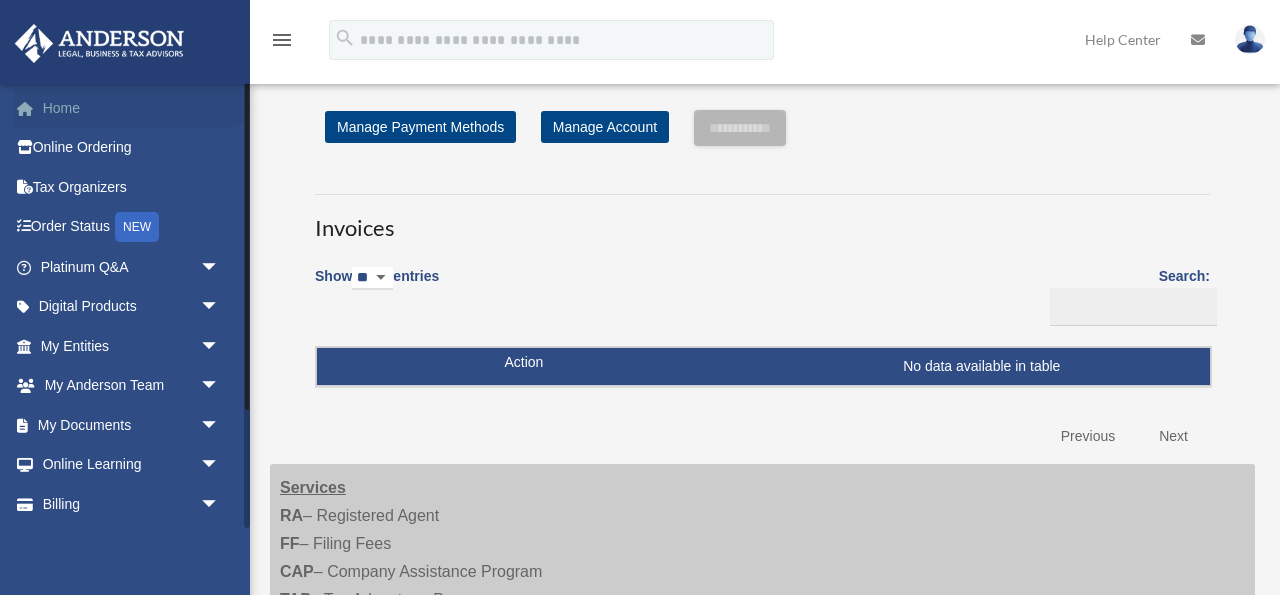 click on "Home" at bounding box center [132, 108] 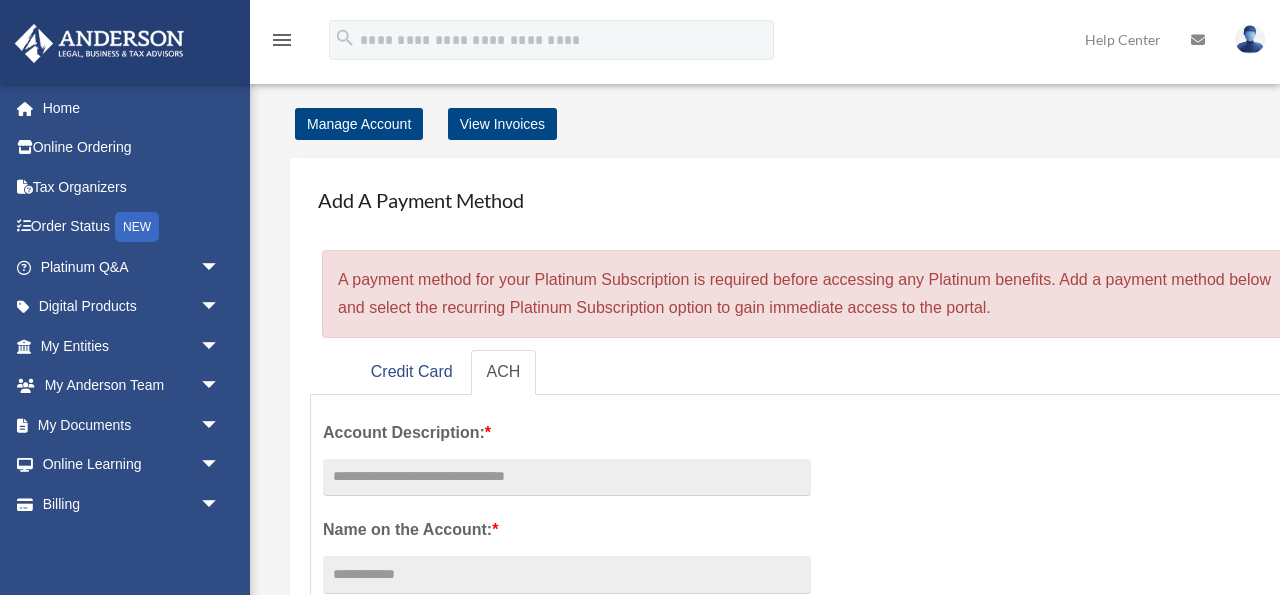 scroll, scrollTop: 0, scrollLeft: 0, axis: both 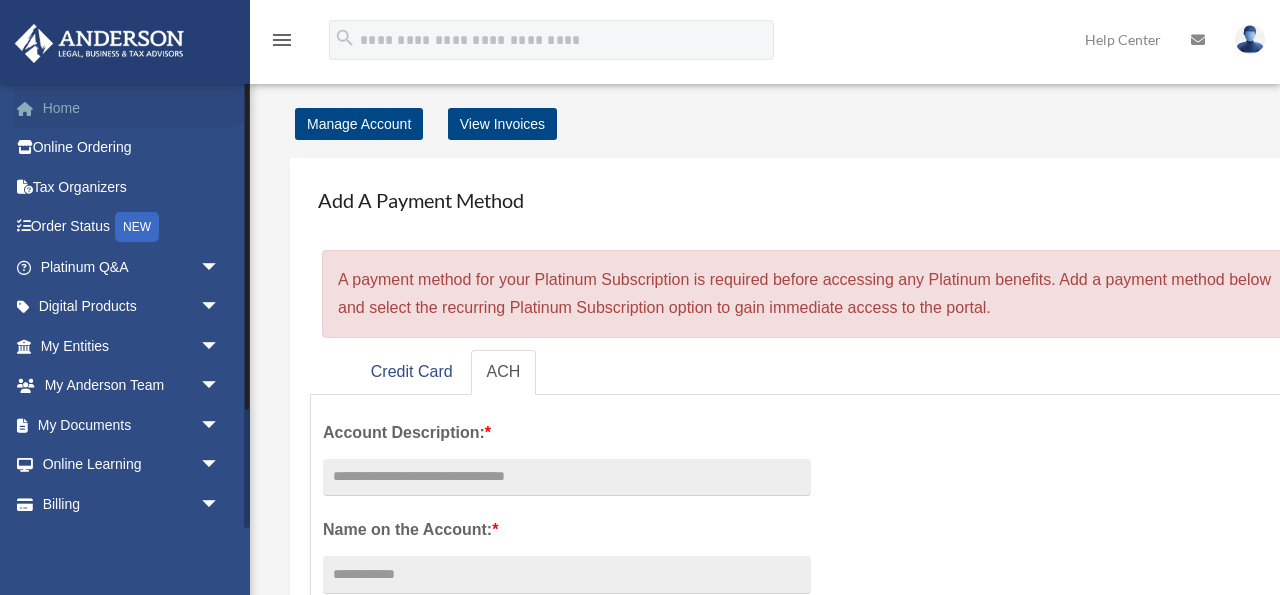 click on "Home" at bounding box center [132, 108] 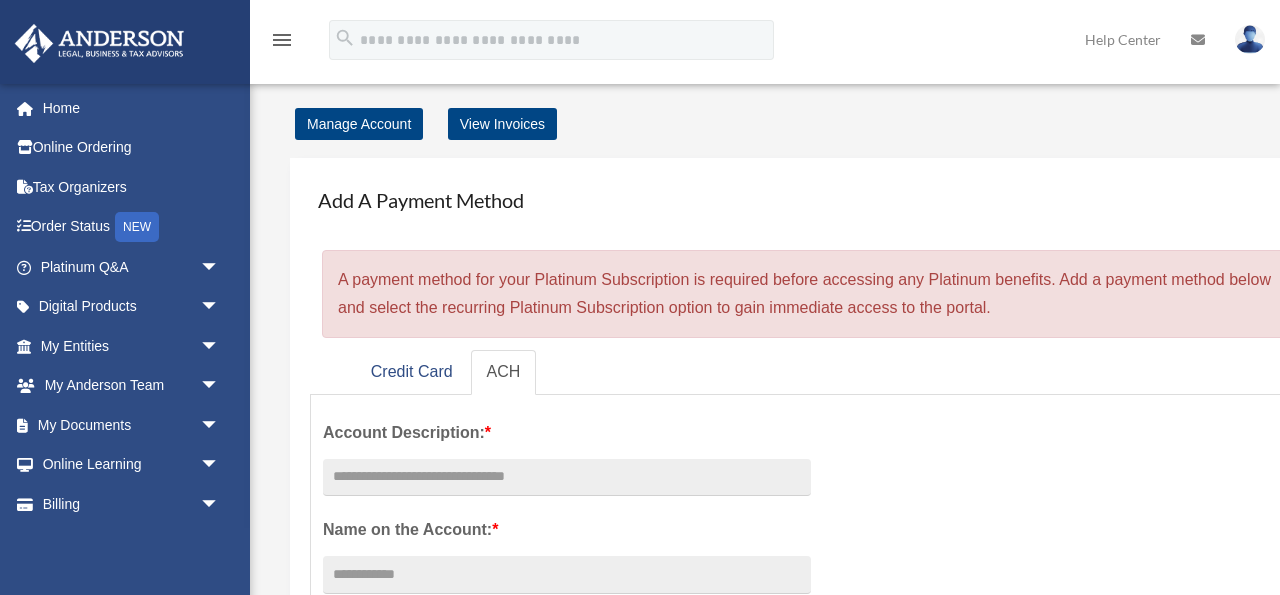 scroll, scrollTop: 0, scrollLeft: 0, axis: both 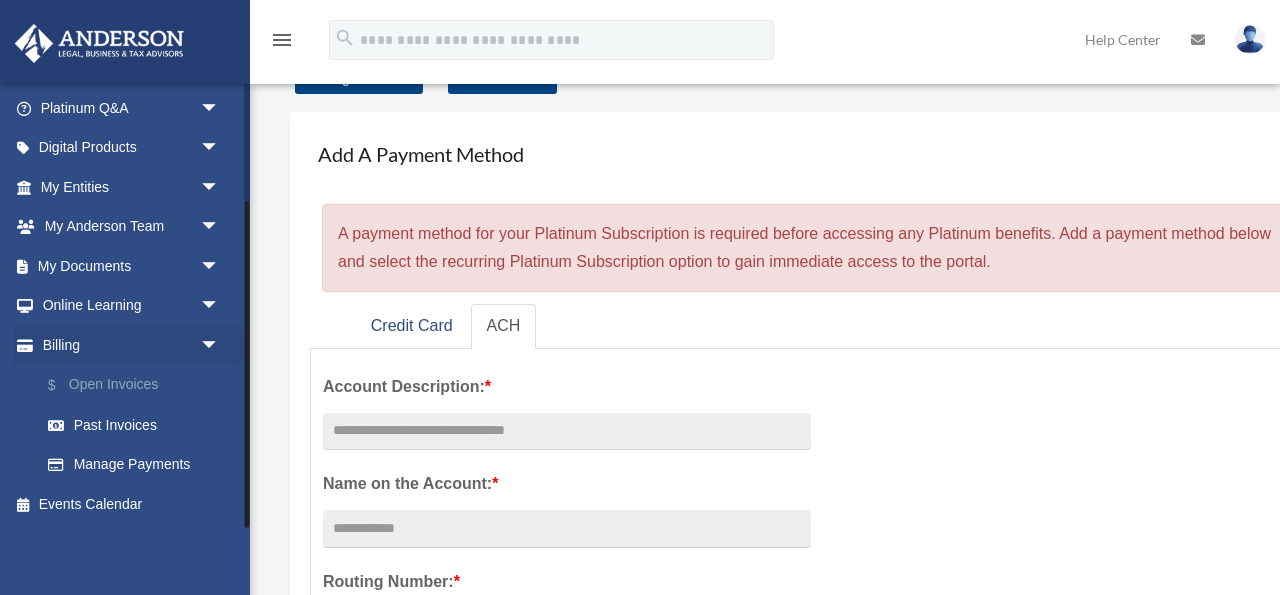 click on "$ Open Invoices" at bounding box center [139, 385] 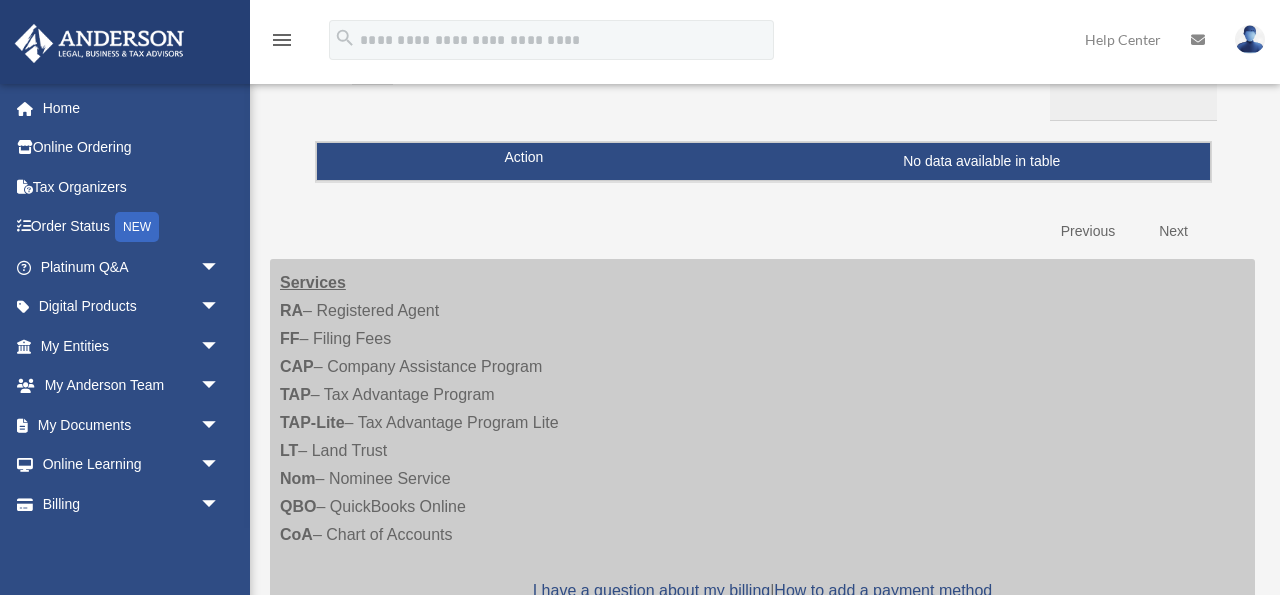 scroll, scrollTop: 0, scrollLeft: 0, axis: both 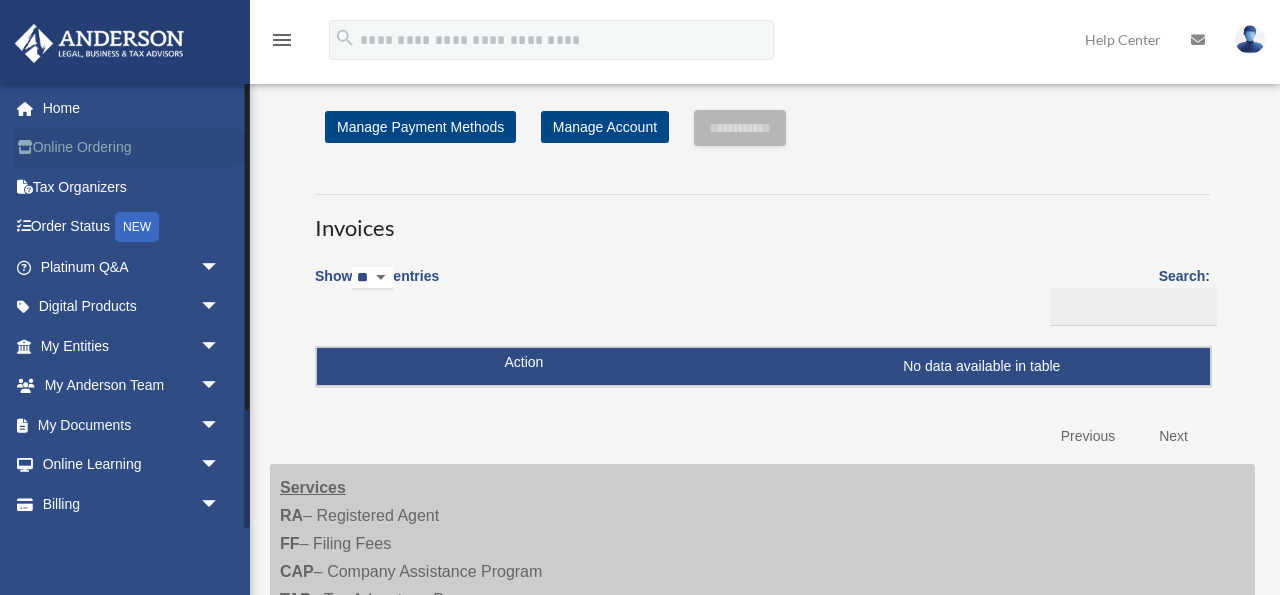 click on "Online Ordering" at bounding box center (132, 148) 